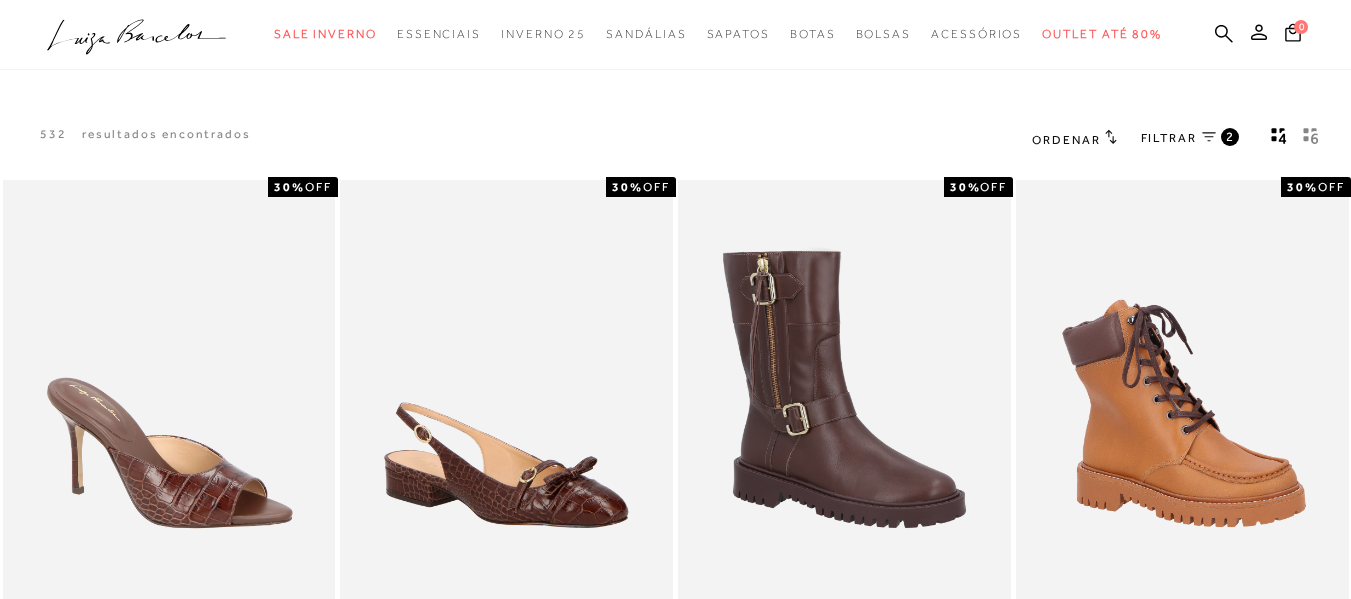 scroll, scrollTop: 0, scrollLeft: 0, axis: both 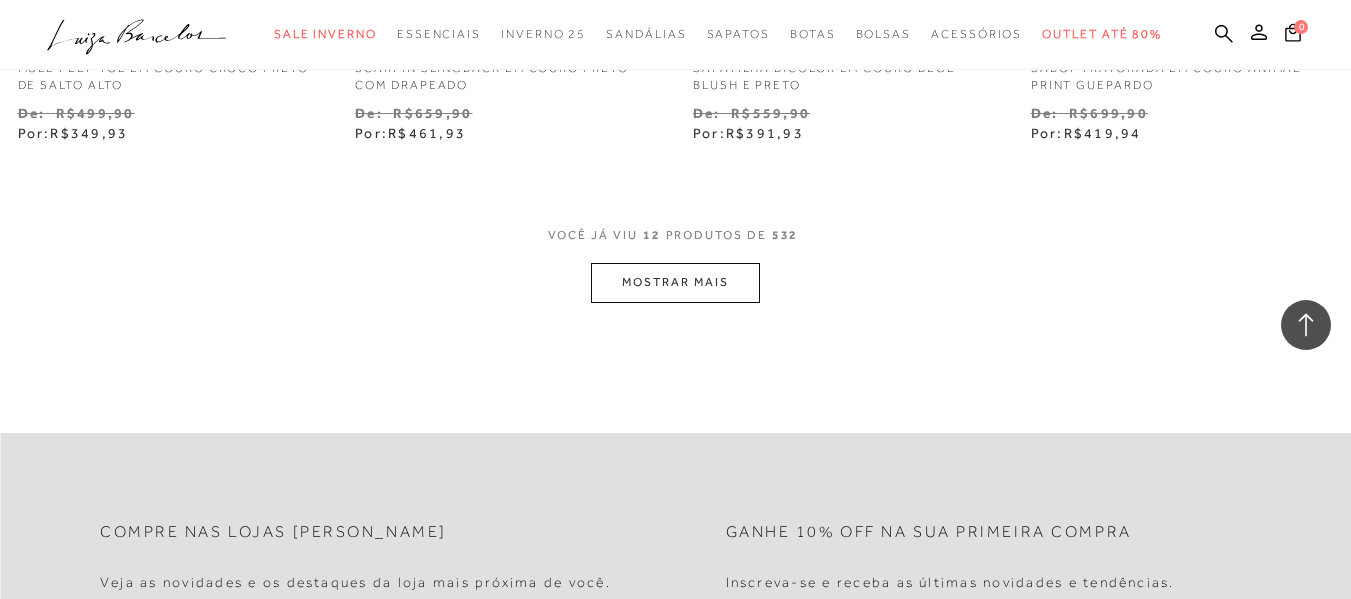 click on "MOSTRAR MAIS" at bounding box center [675, 282] 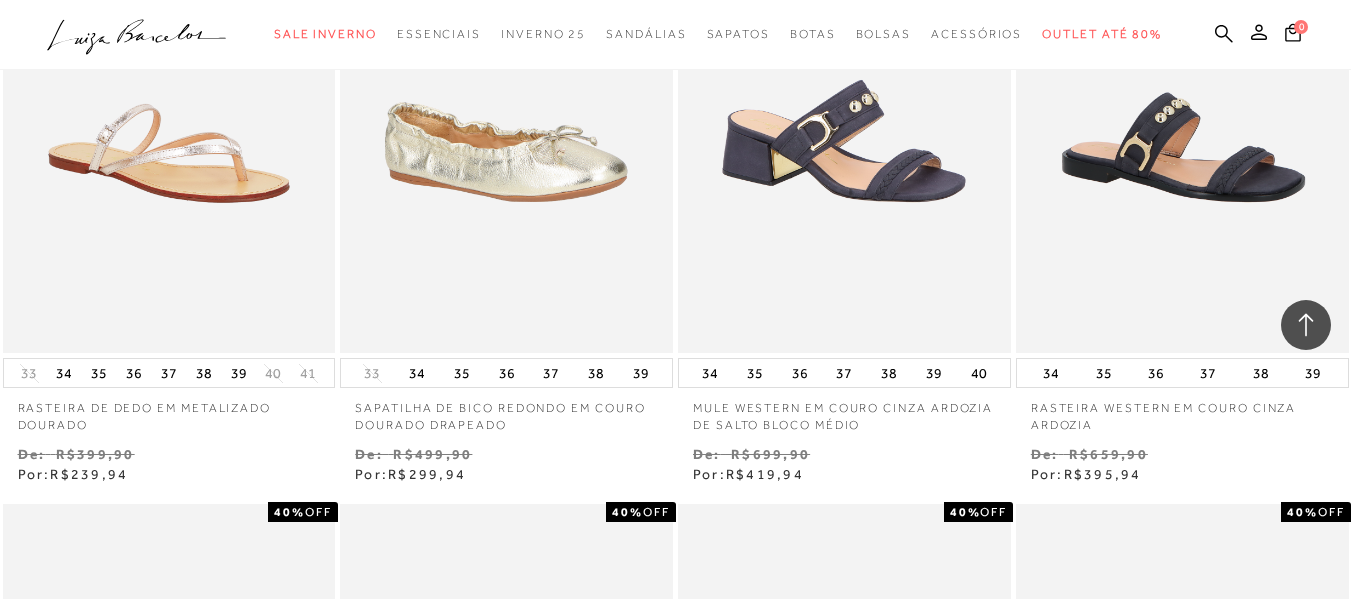 scroll, scrollTop: 3000, scrollLeft: 0, axis: vertical 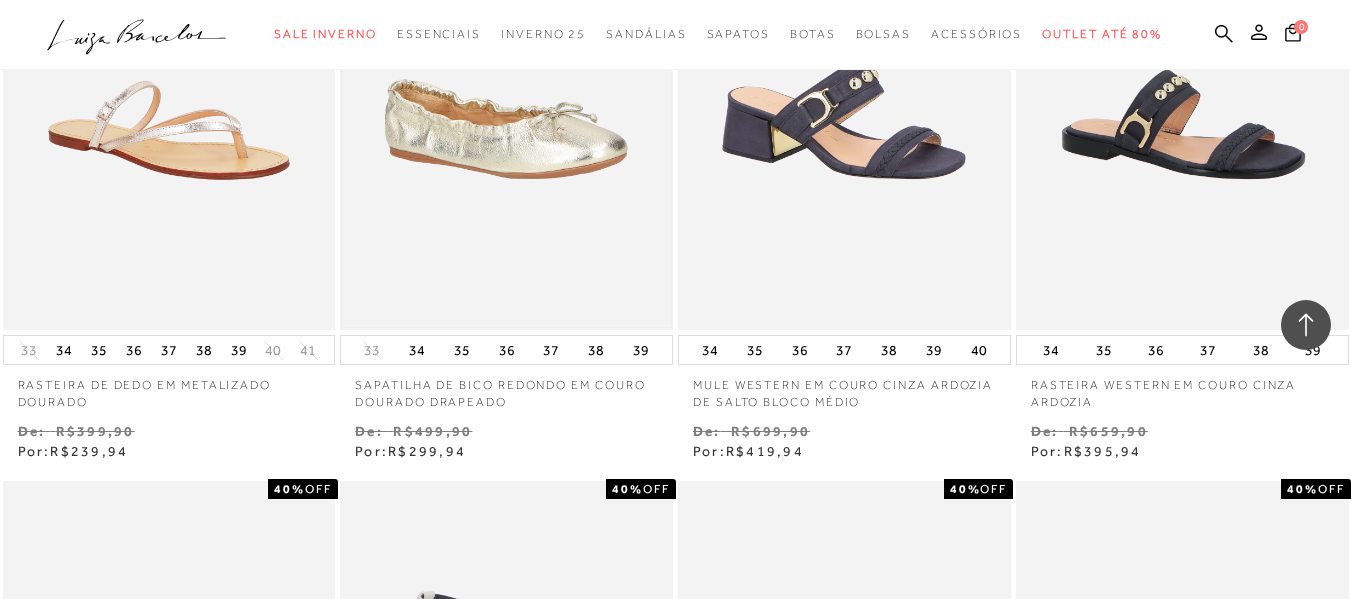 click at bounding box center (506, 80) 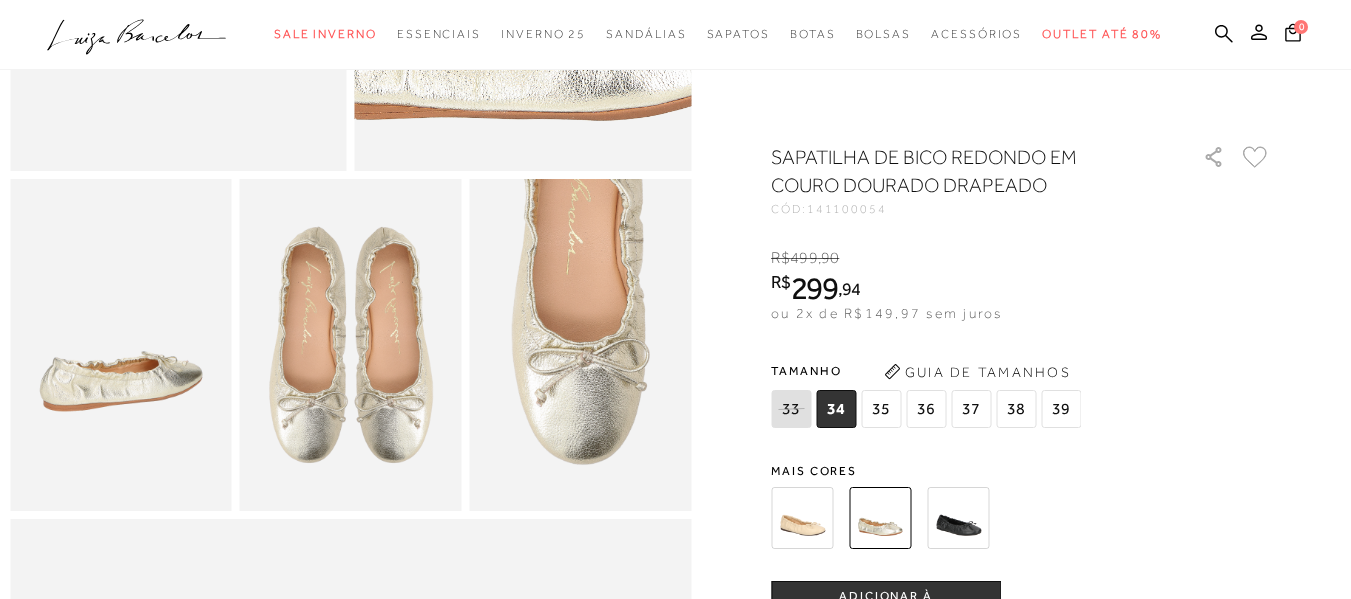 scroll, scrollTop: 500, scrollLeft: 0, axis: vertical 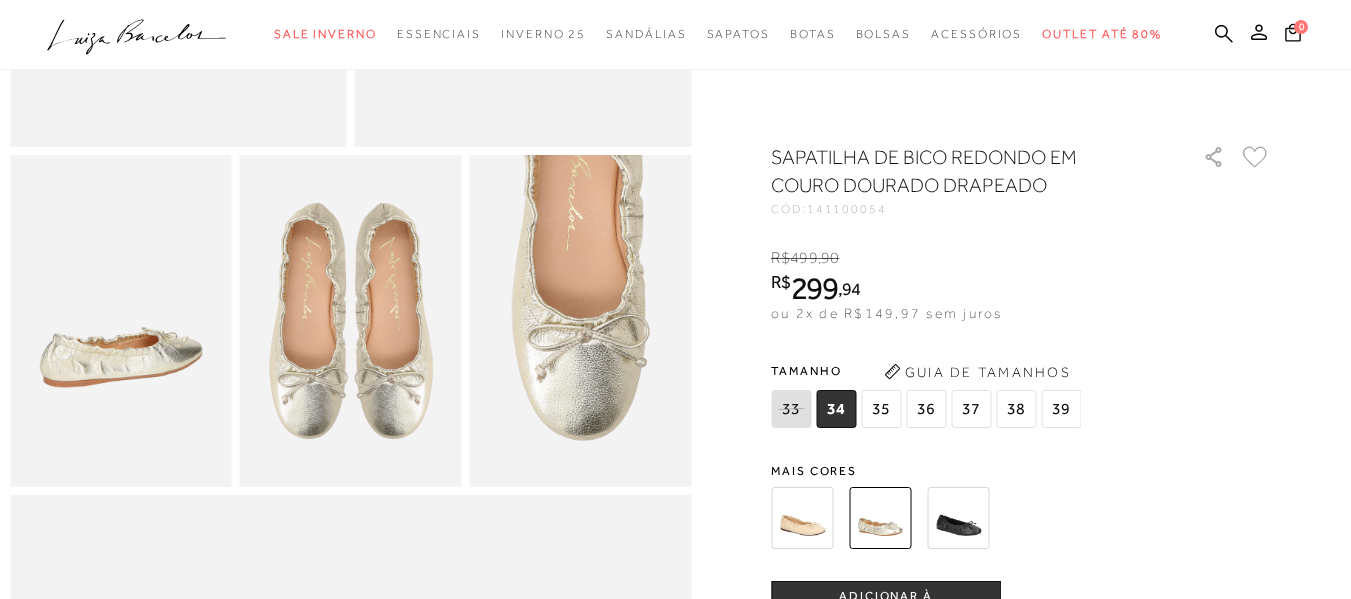 click at bounding box center (958, 518) 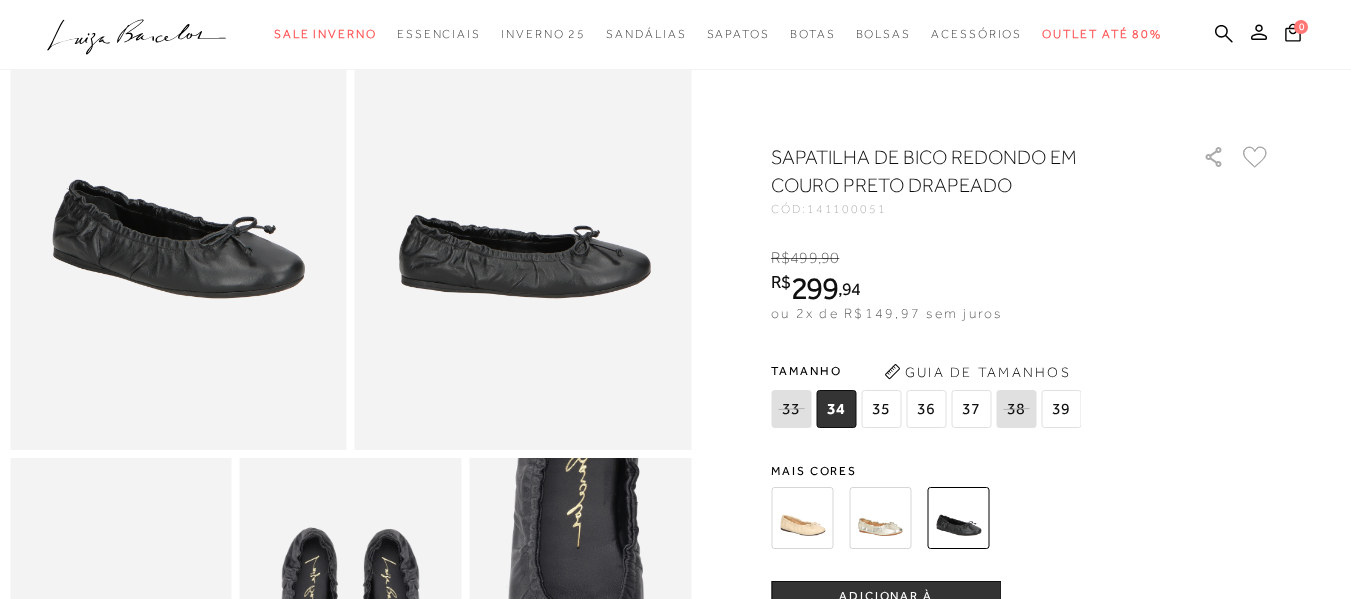 scroll, scrollTop: 200, scrollLeft: 0, axis: vertical 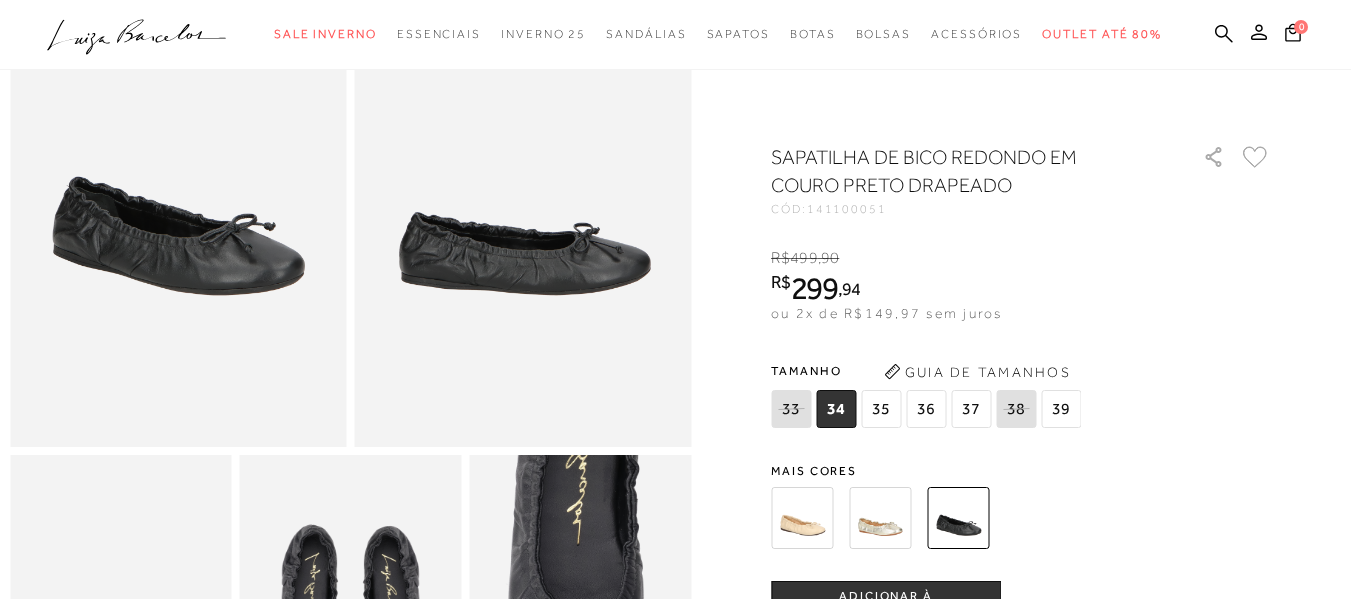 click at bounding box center (802, 518) 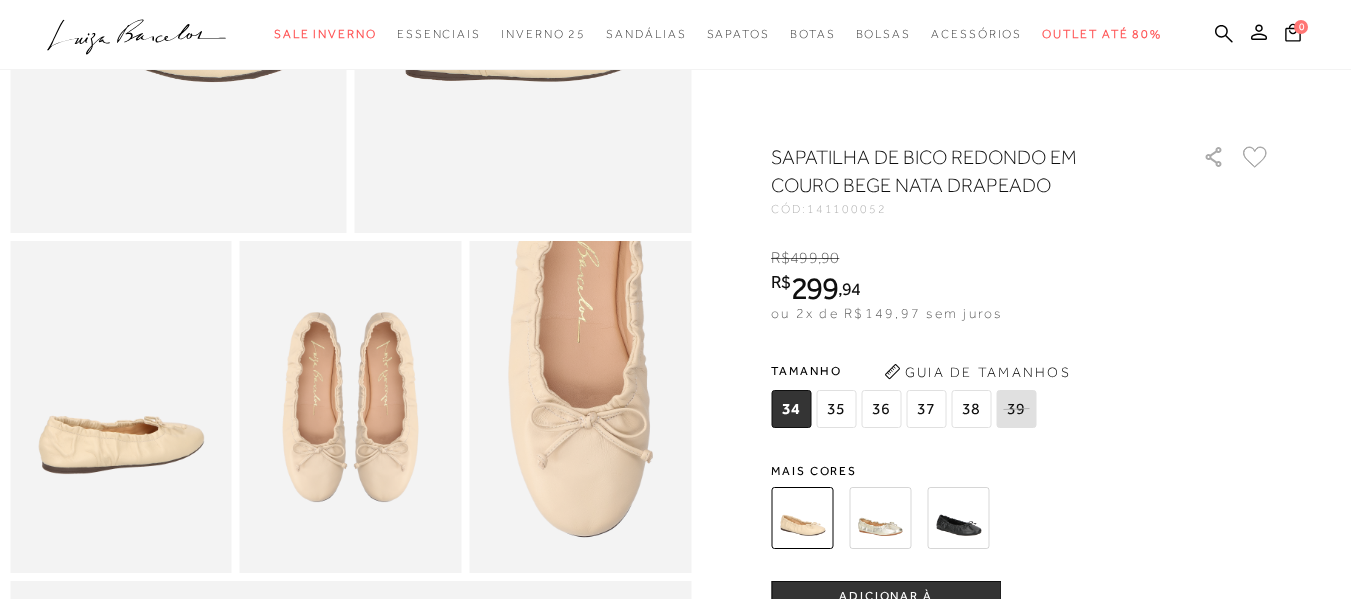 scroll, scrollTop: 500, scrollLeft: 0, axis: vertical 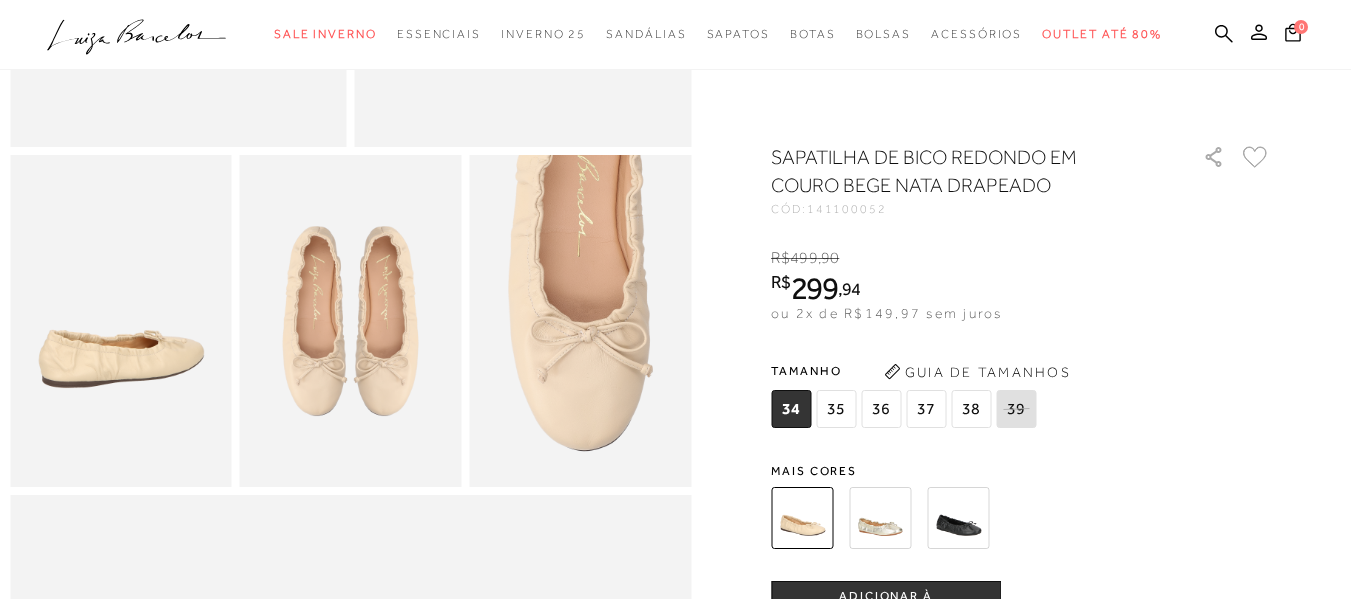 click at bounding box center [958, 518] 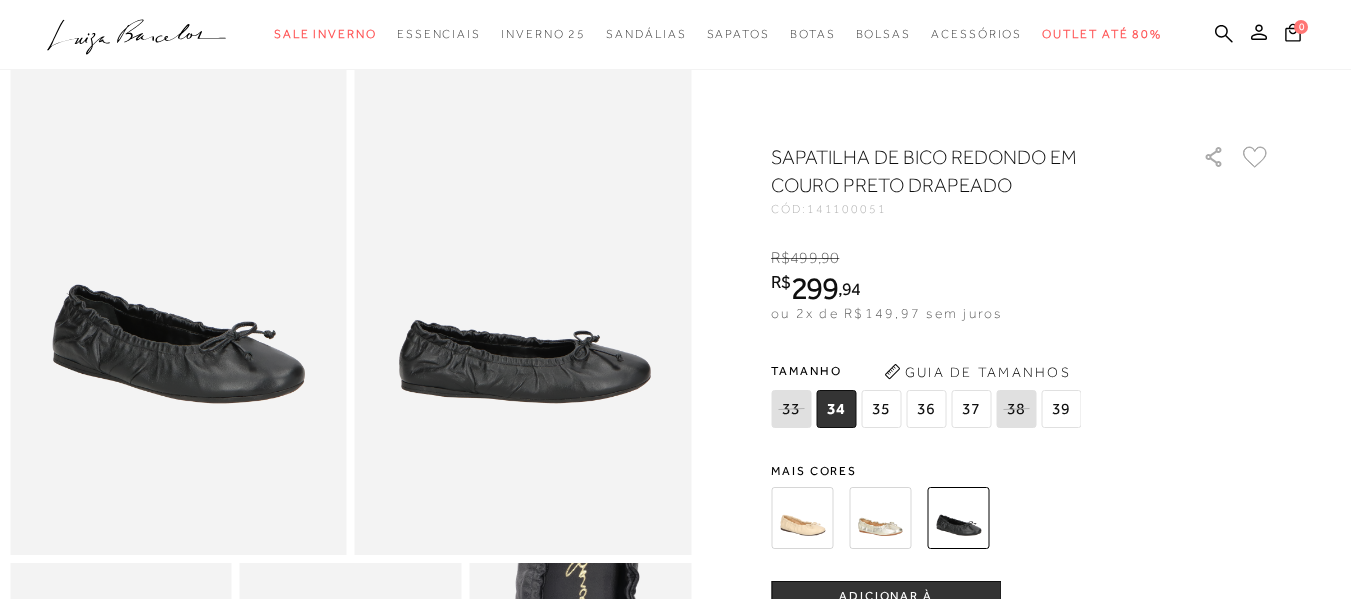 scroll, scrollTop: 200, scrollLeft: 0, axis: vertical 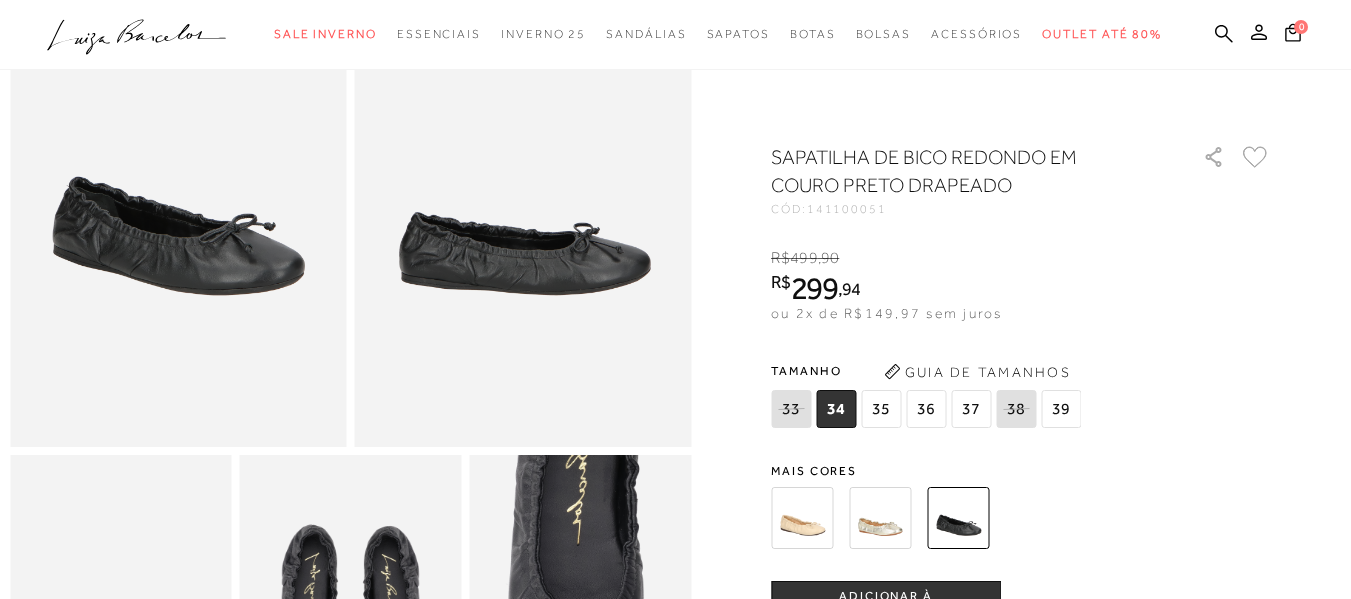 click 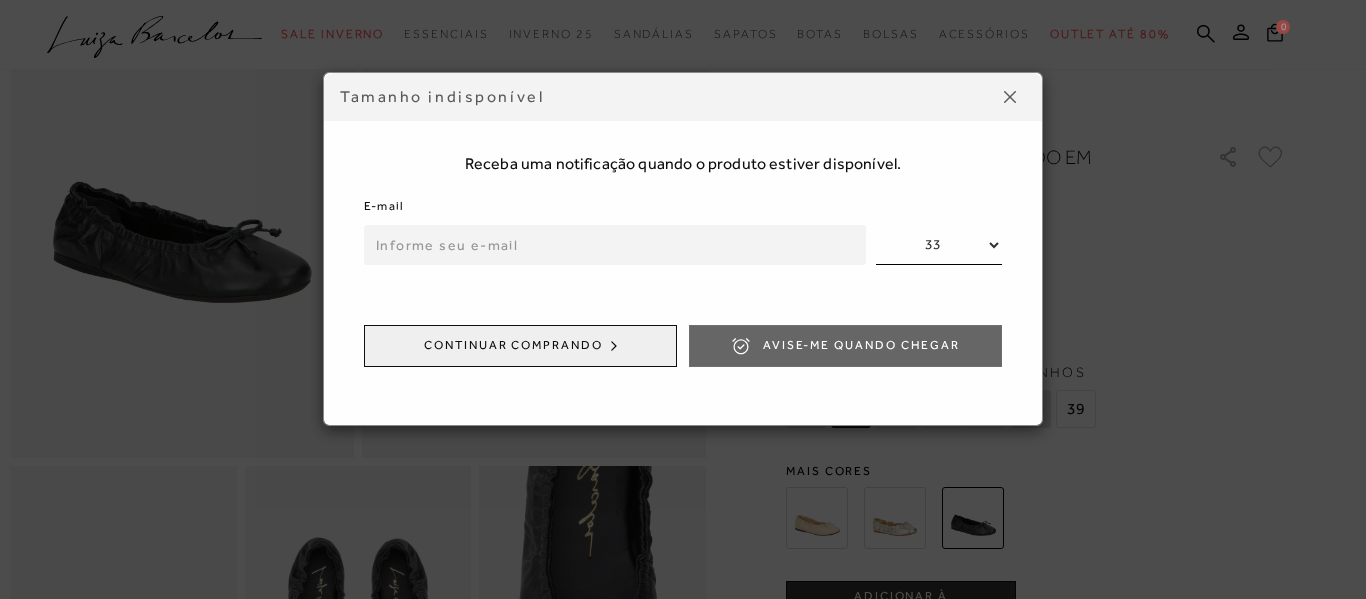 click at bounding box center [1010, 97] 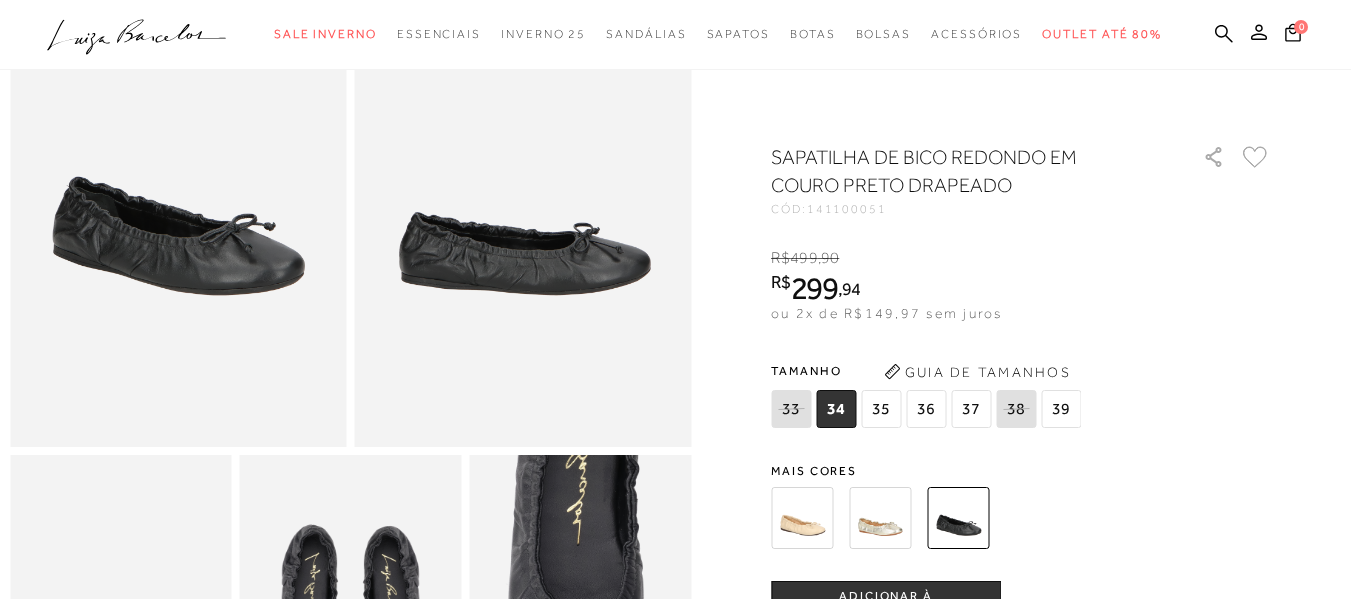 click at bounding box center [880, 518] 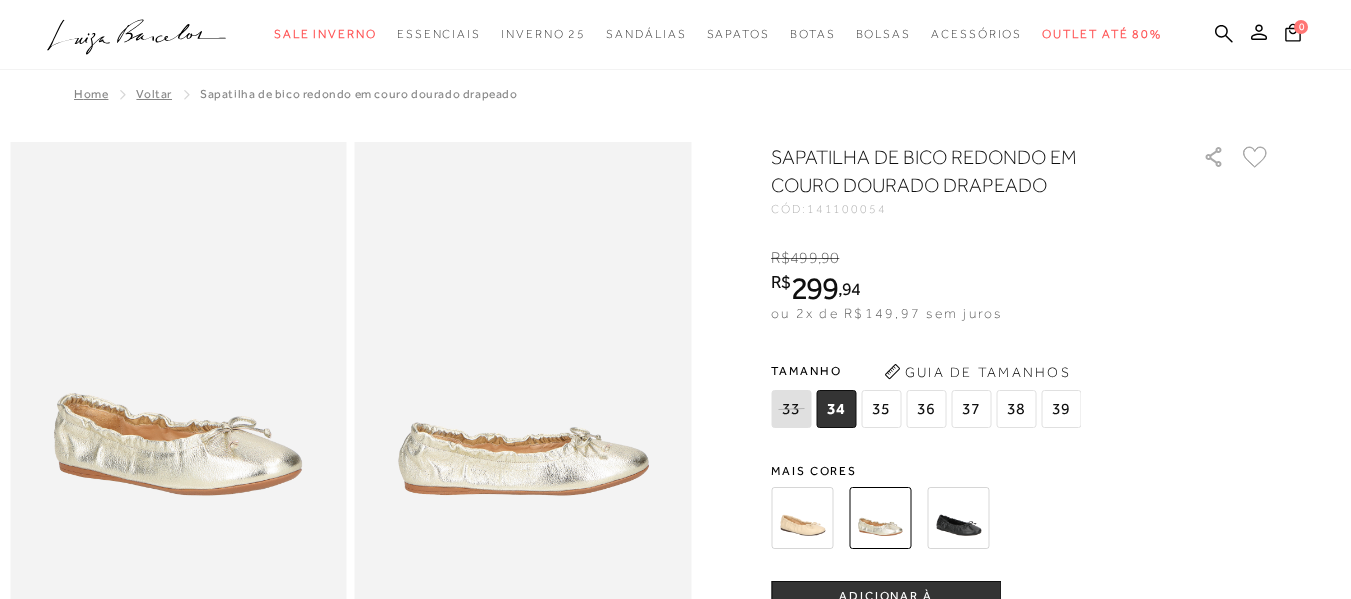 scroll, scrollTop: 0, scrollLeft: 0, axis: both 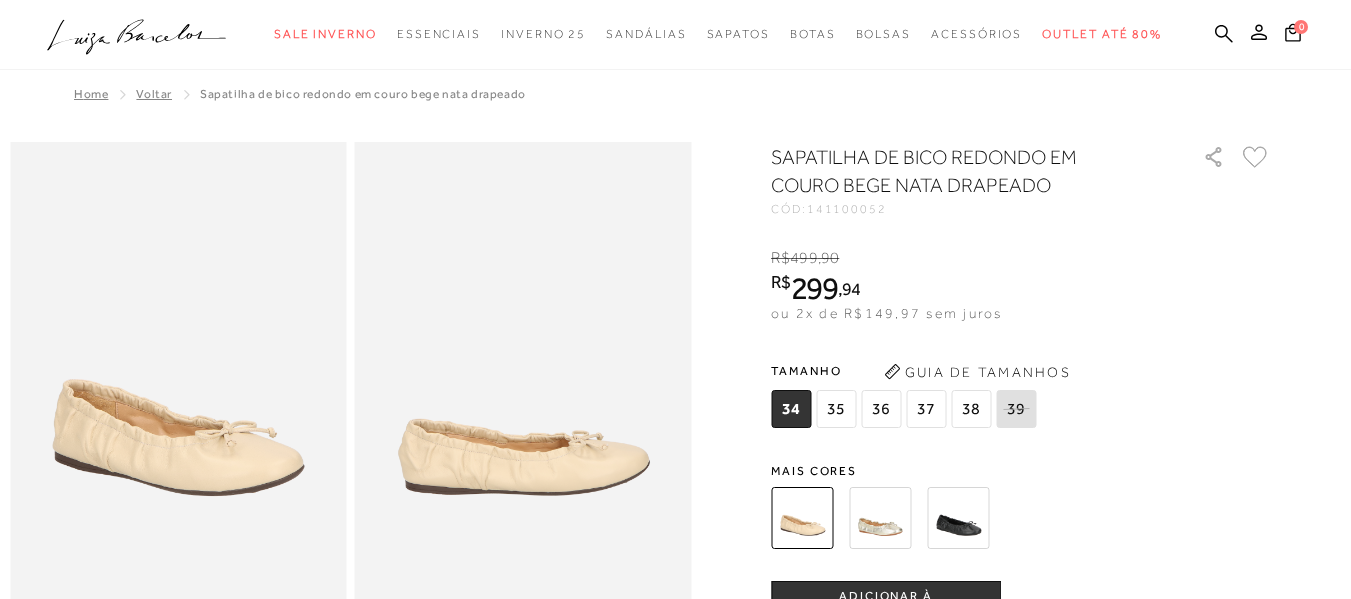 click on "38" at bounding box center (971, 409) 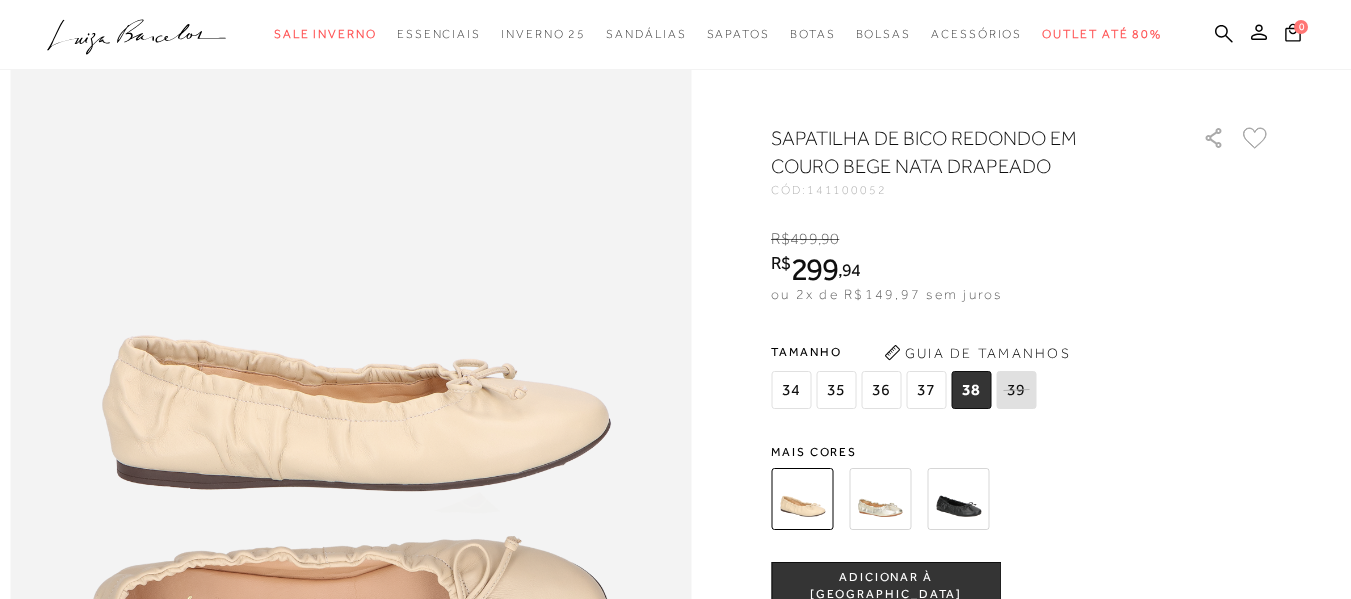 scroll, scrollTop: 1100, scrollLeft: 0, axis: vertical 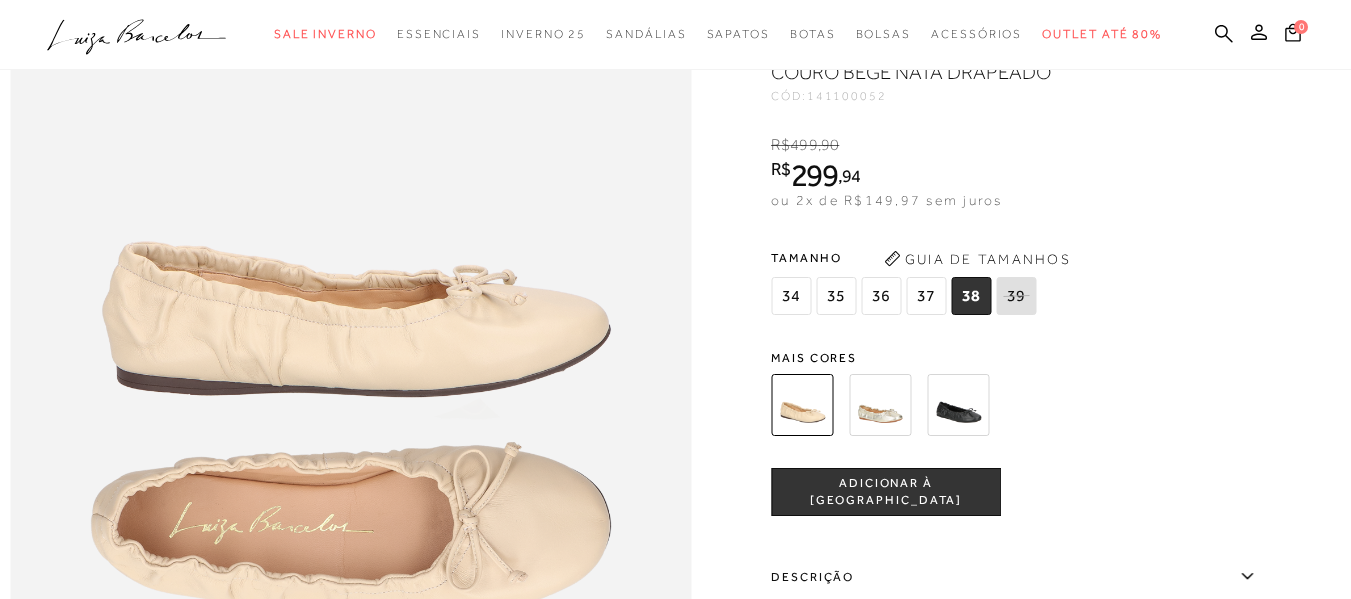 click on "ADICIONAR À SACOLA" at bounding box center (886, 491) 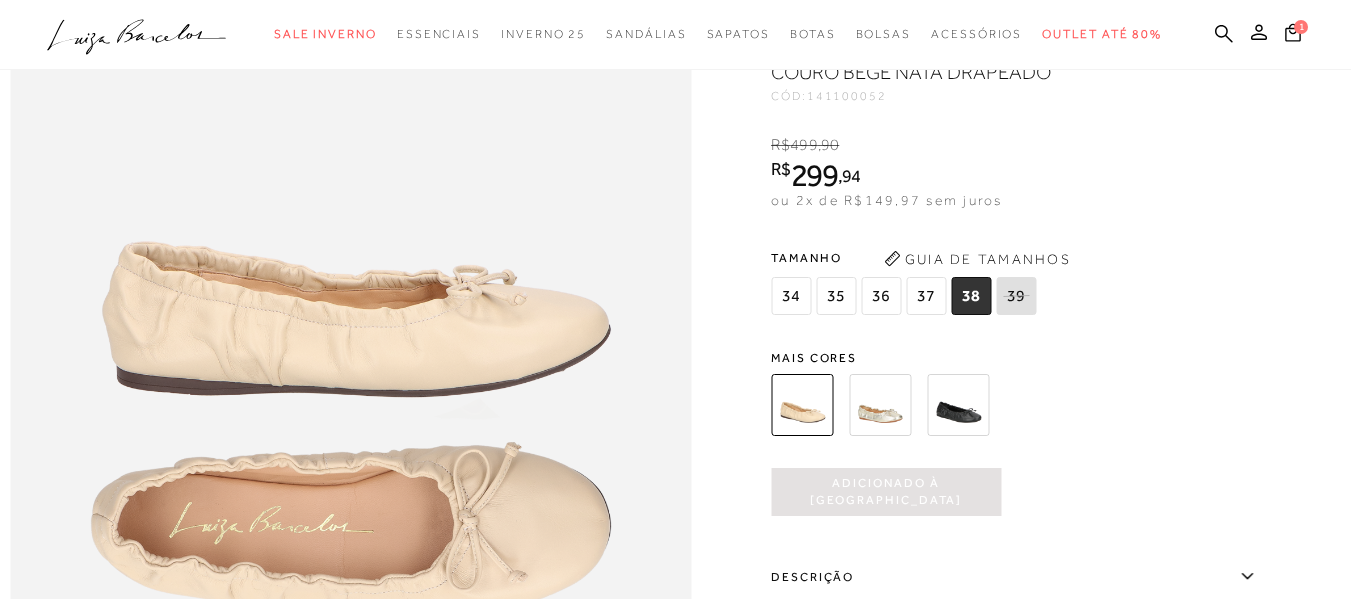 scroll, scrollTop: 0, scrollLeft: 0, axis: both 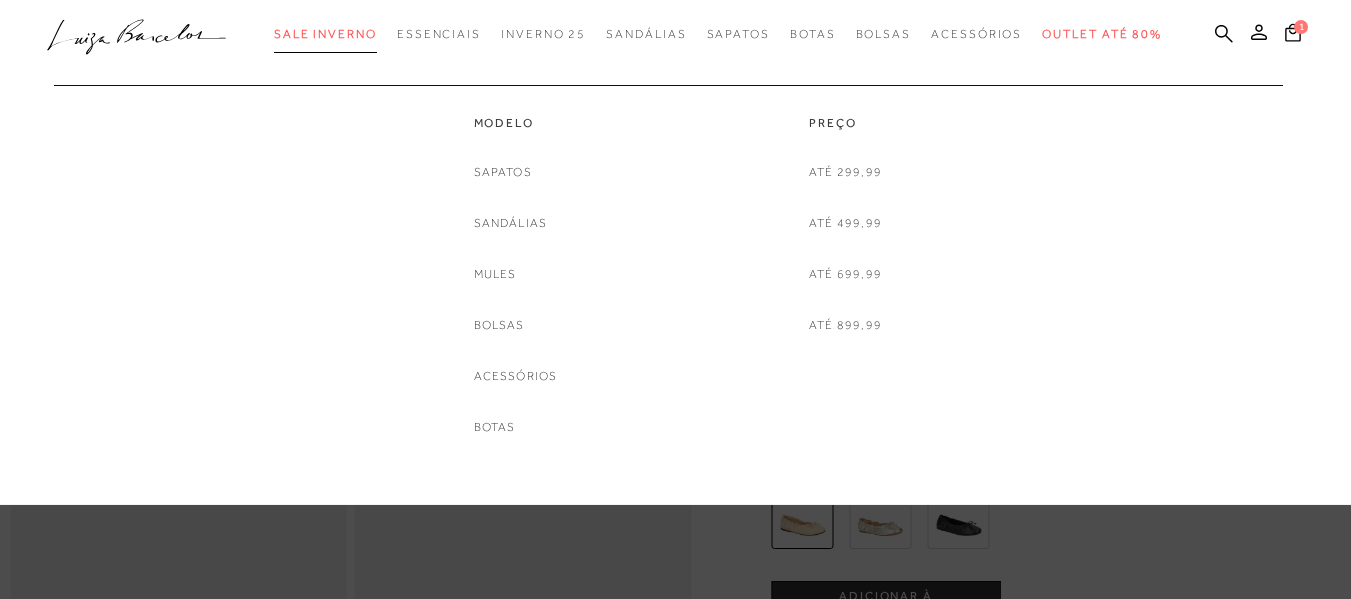 click on "Sale Inverno" at bounding box center (325, 34) 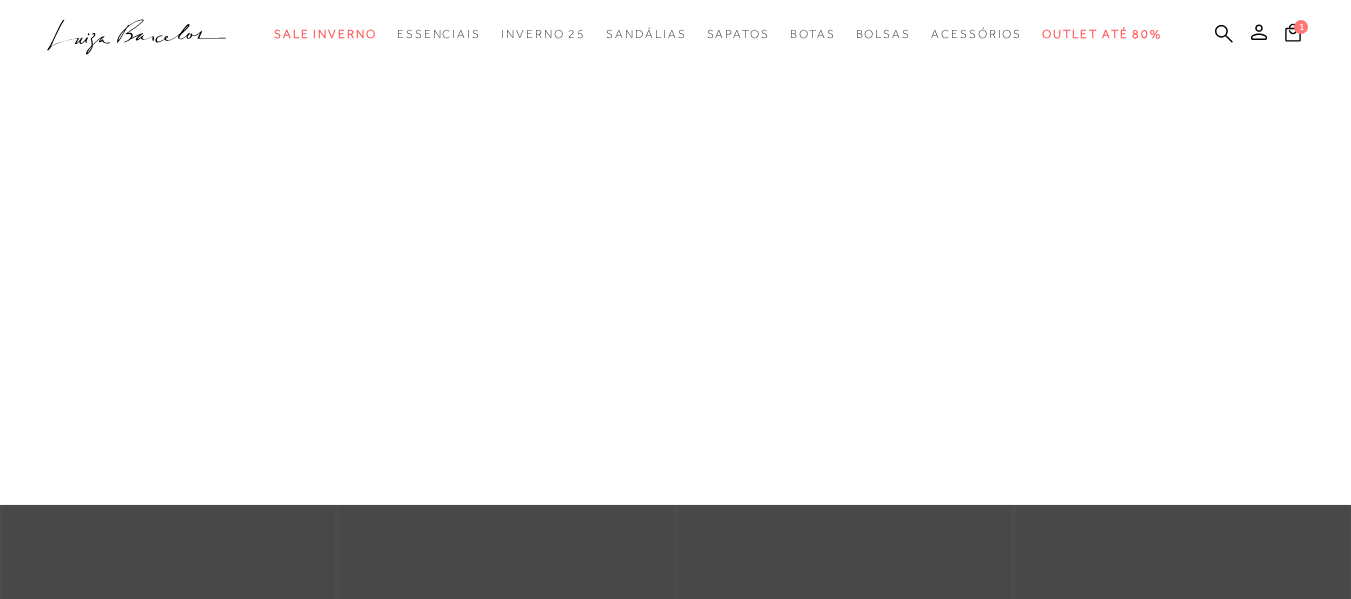 scroll, scrollTop: 0, scrollLeft: 0, axis: both 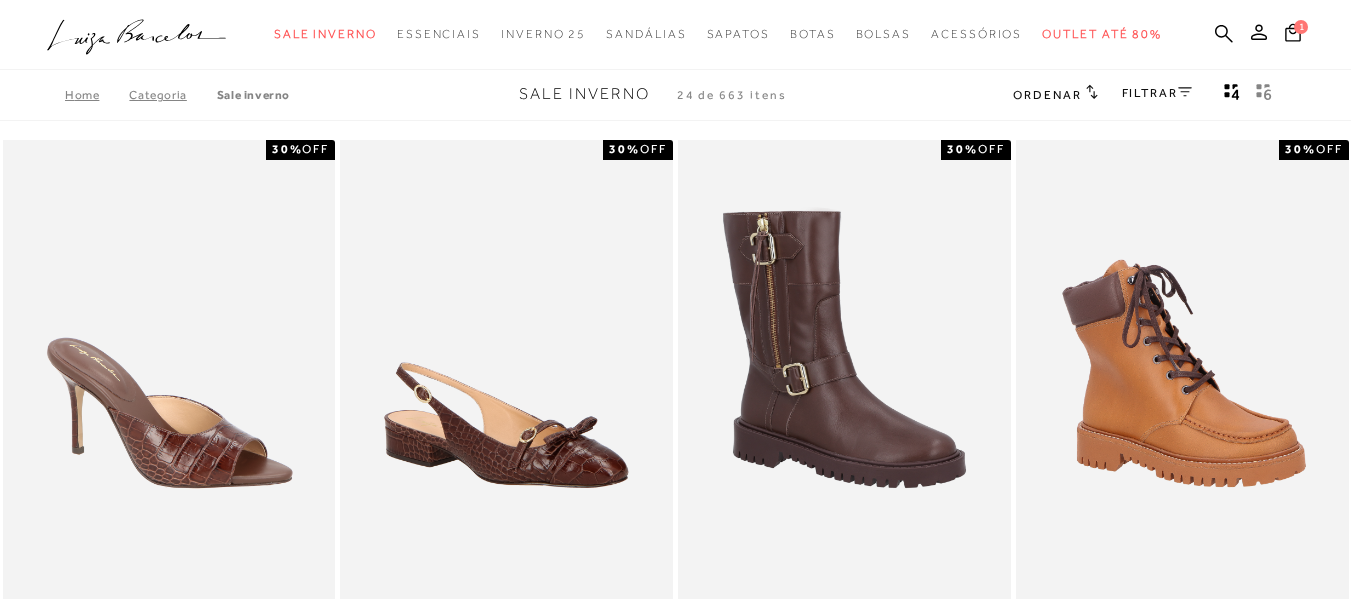 click 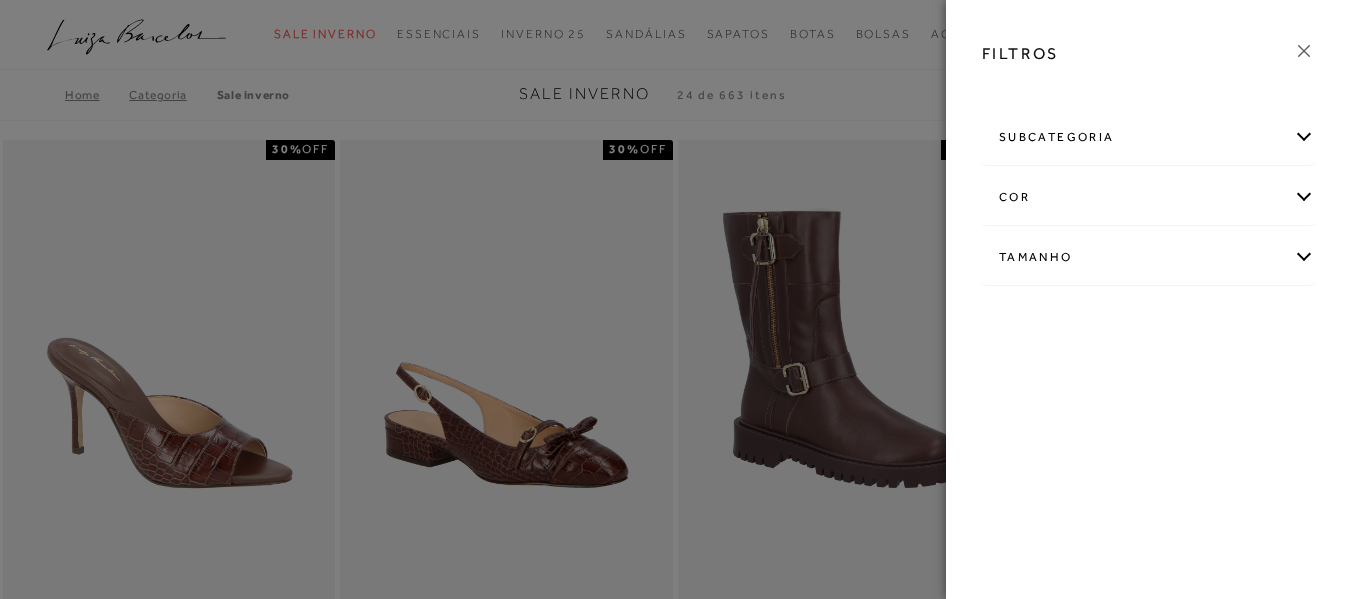 click on "Tamanho" at bounding box center [1148, 257] 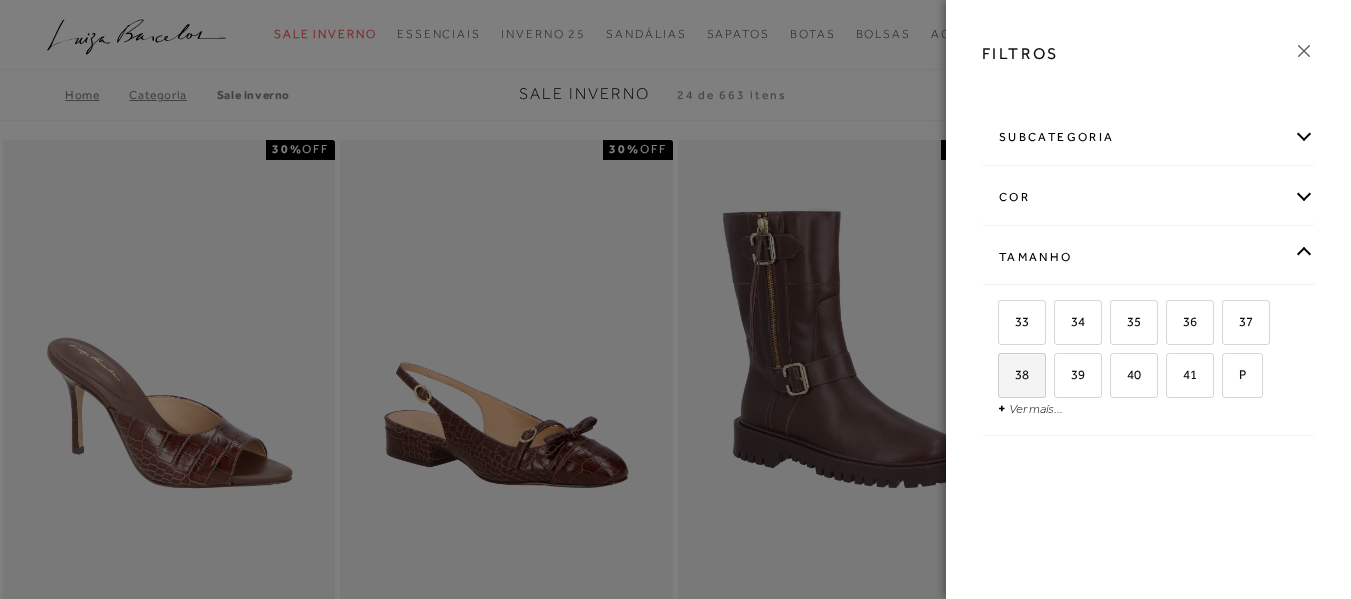 click on "38" at bounding box center [1014, 374] 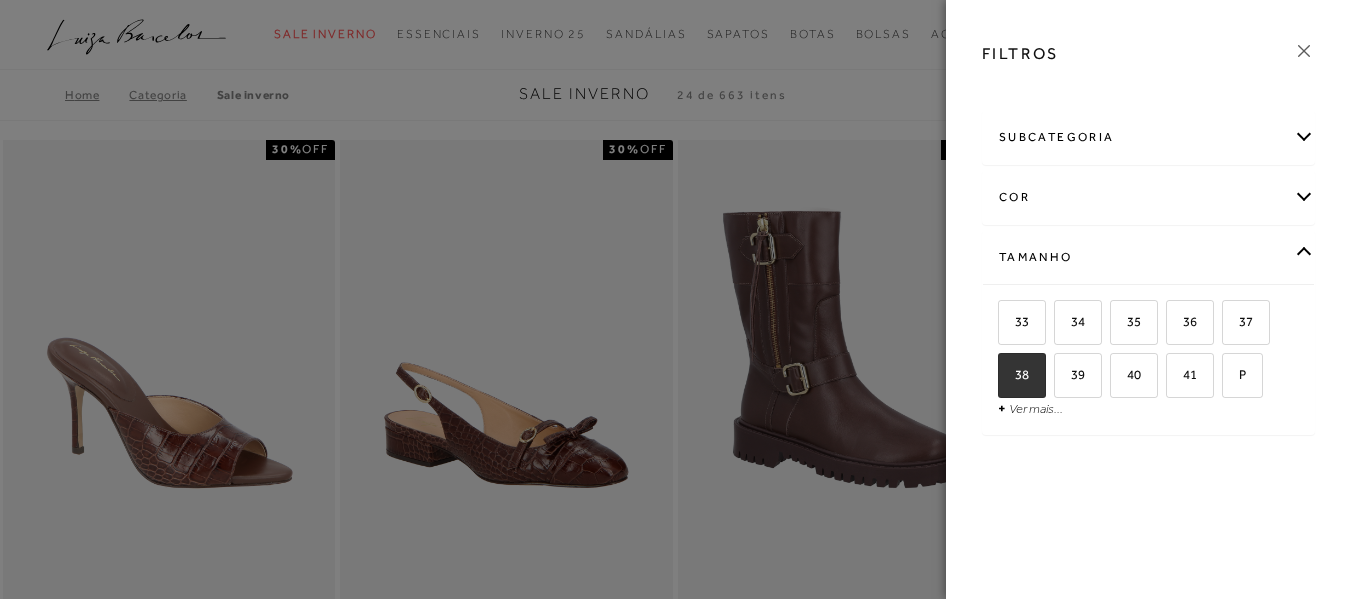 checkbox on "true" 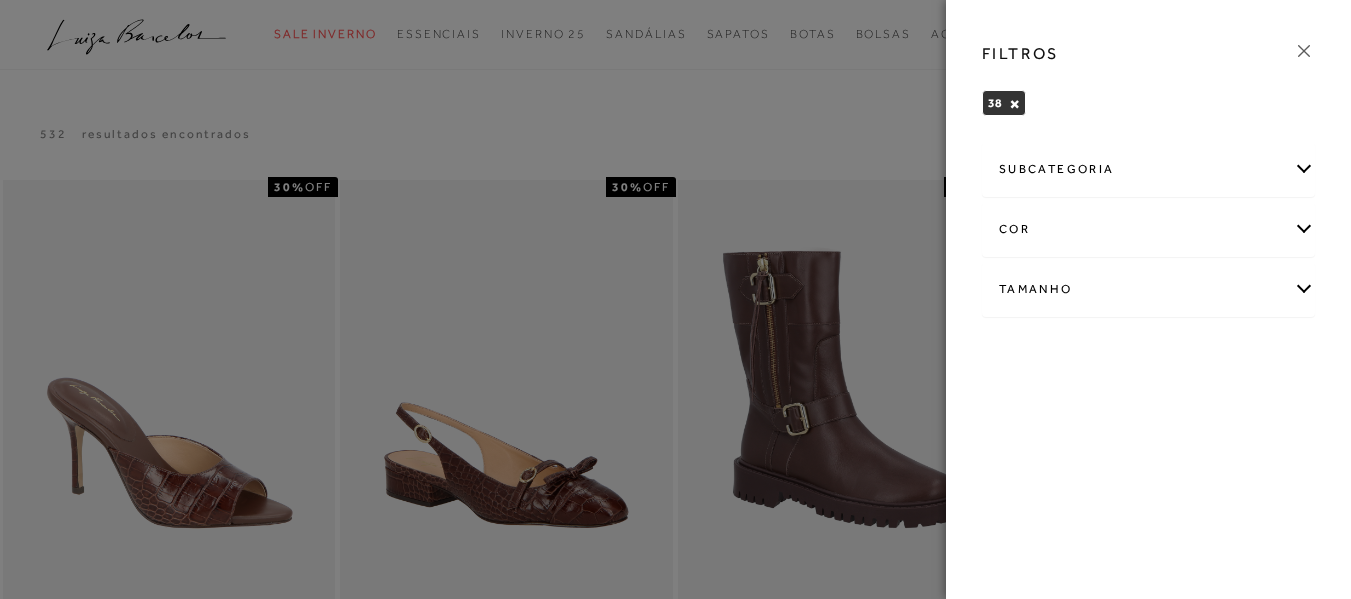 click at bounding box center (675, 299) 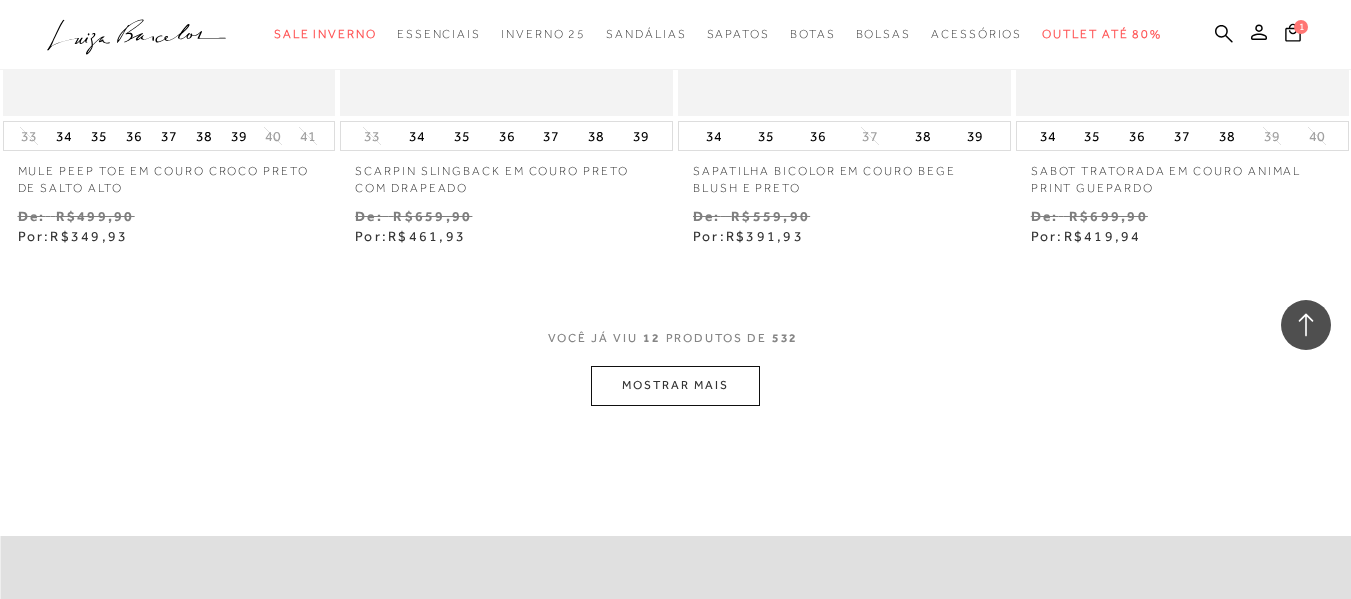 scroll, scrollTop: 1900, scrollLeft: 0, axis: vertical 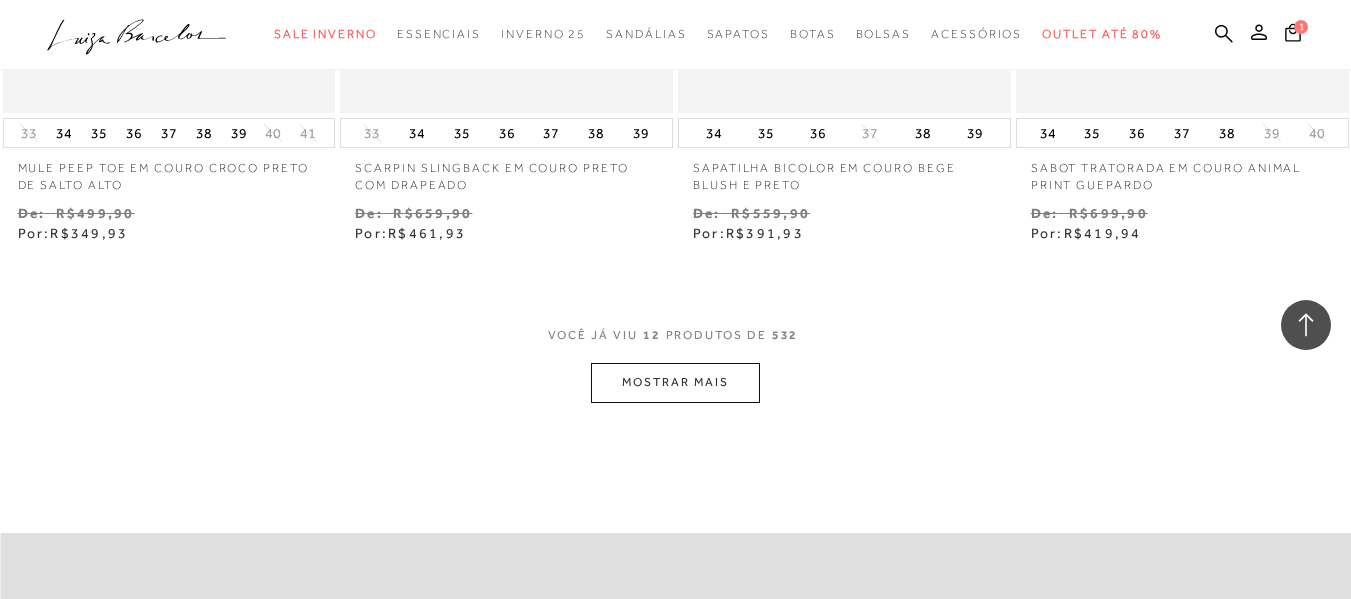 click on "MOSTRAR MAIS" at bounding box center [675, 382] 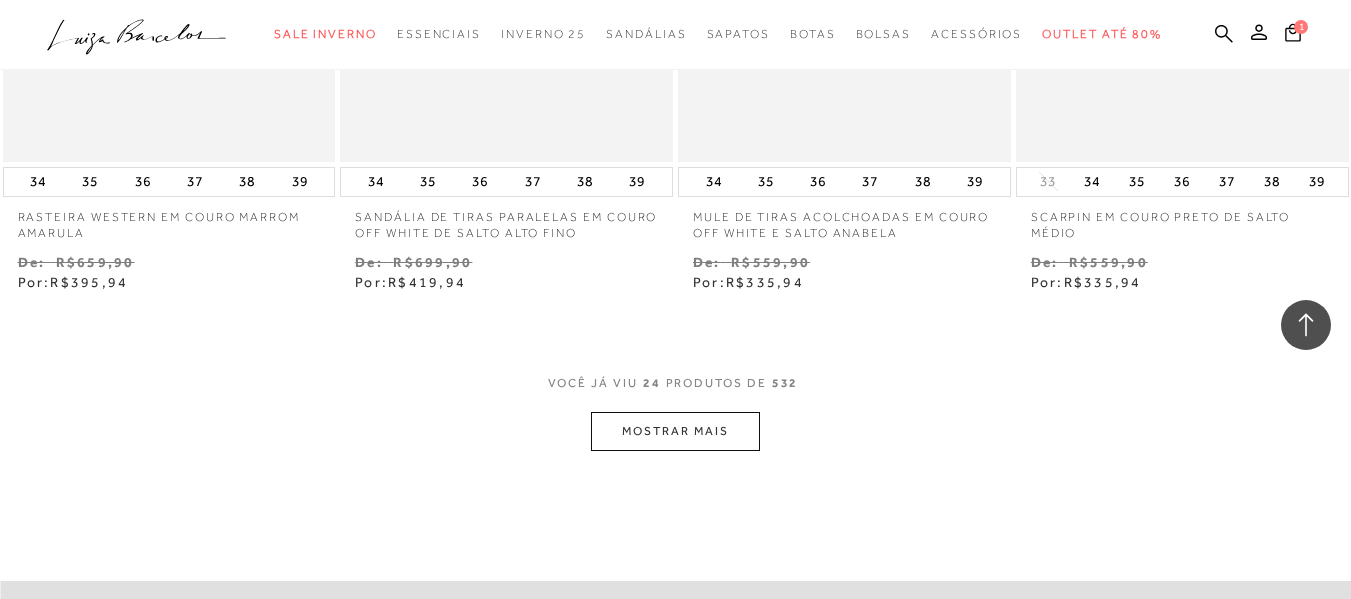 scroll, scrollTop: 3900, scrollLeft: 0, axis: vertical 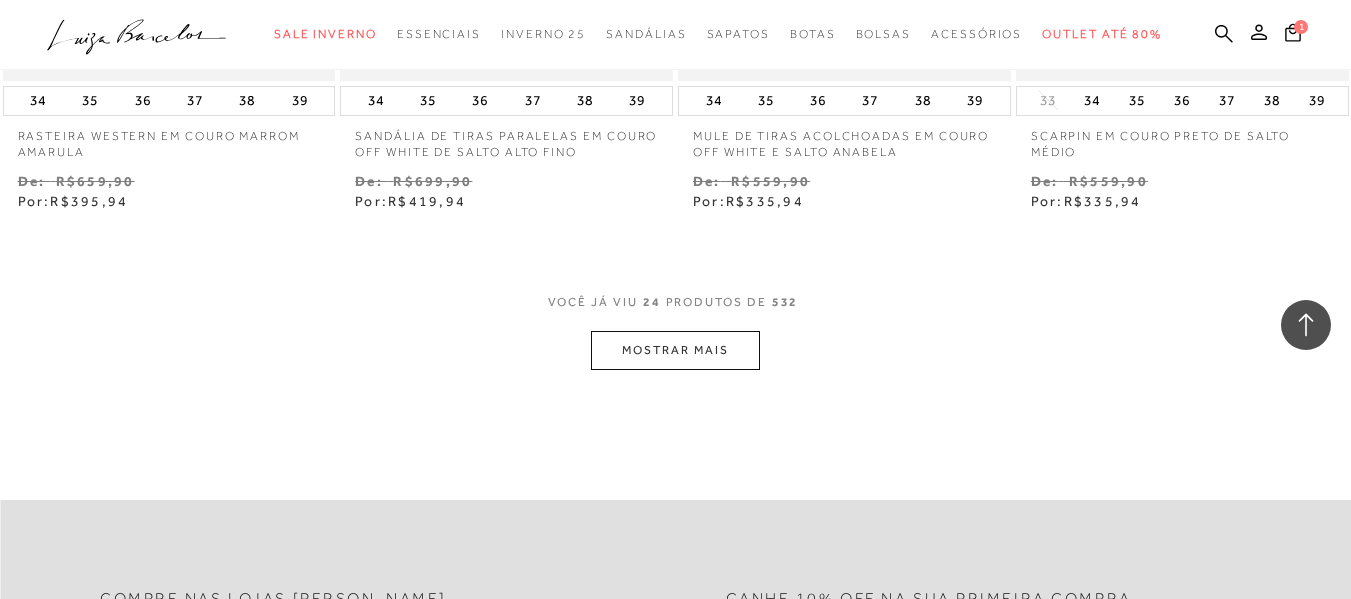 click on "MOSTRAR MAIS" at bounding box center [675, 350] 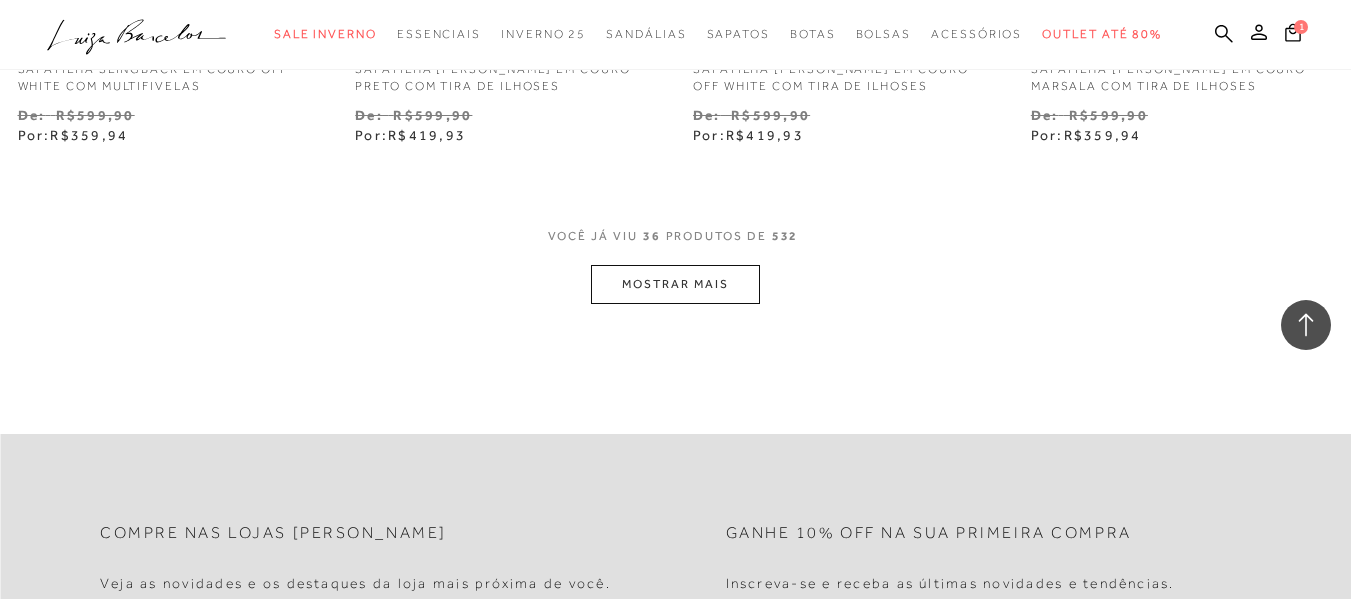 scroll, scrollTop: 6100, scrollLeft: 0, axis: vertical 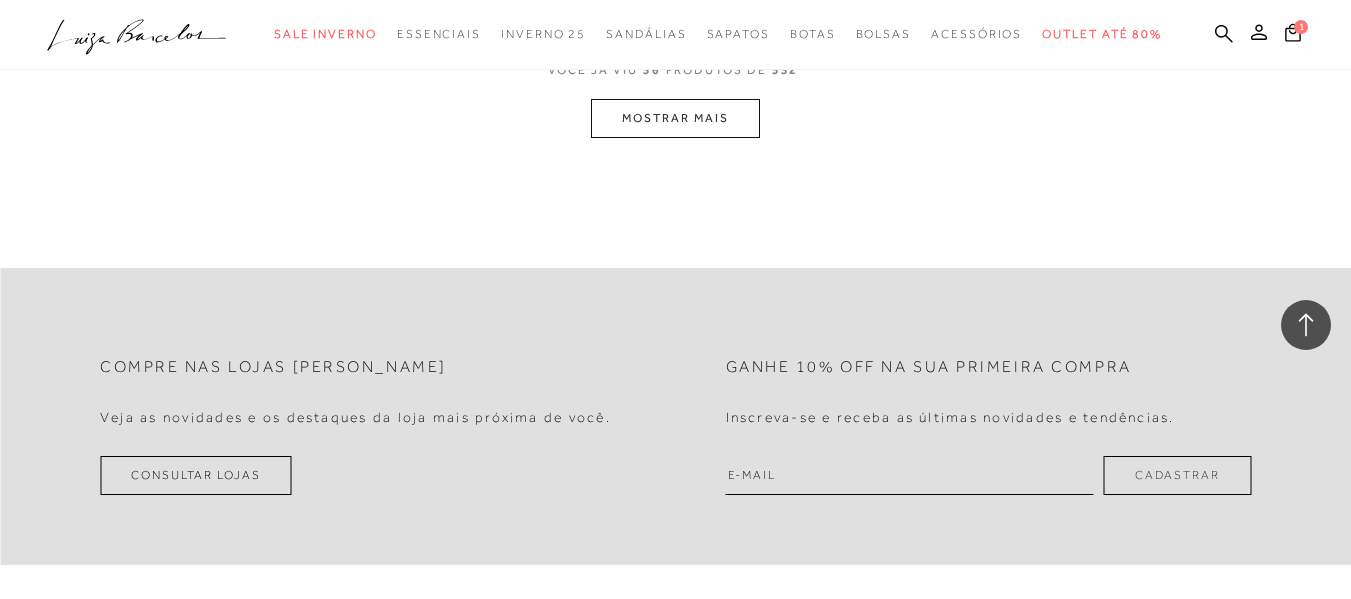 click on "MOSTRAR MAIS" at bounding box center (675, 118) 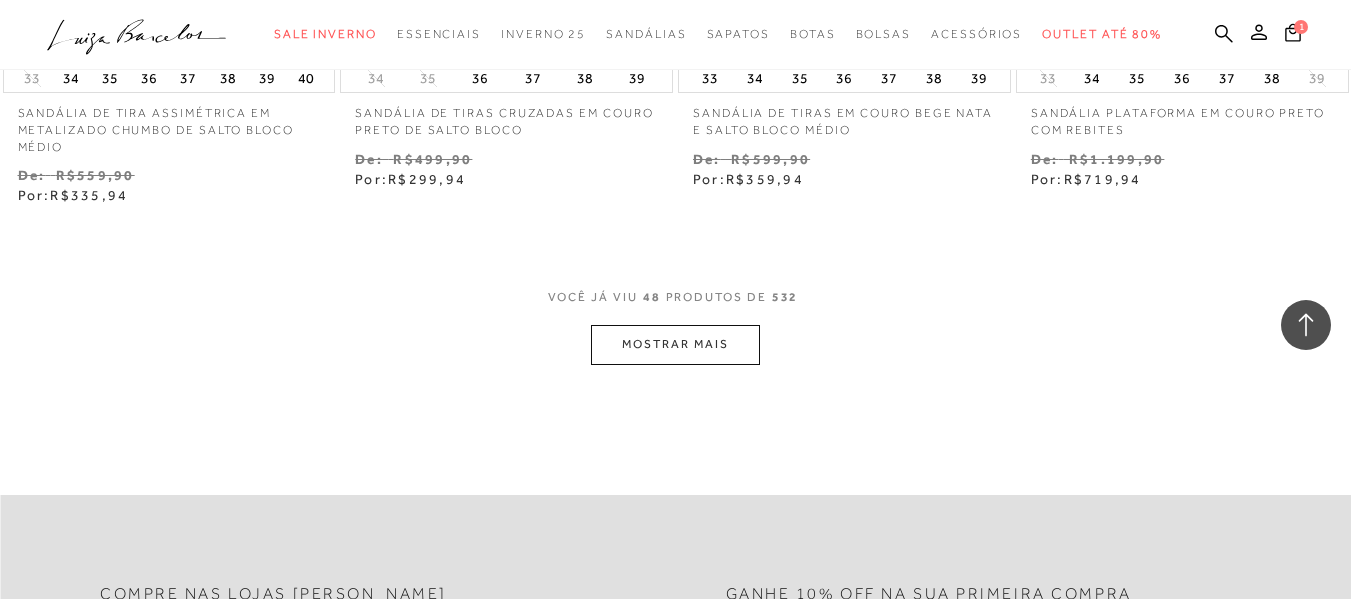 scroll, scrollTop: 8085, scrollLeft: 0, axis: vertical 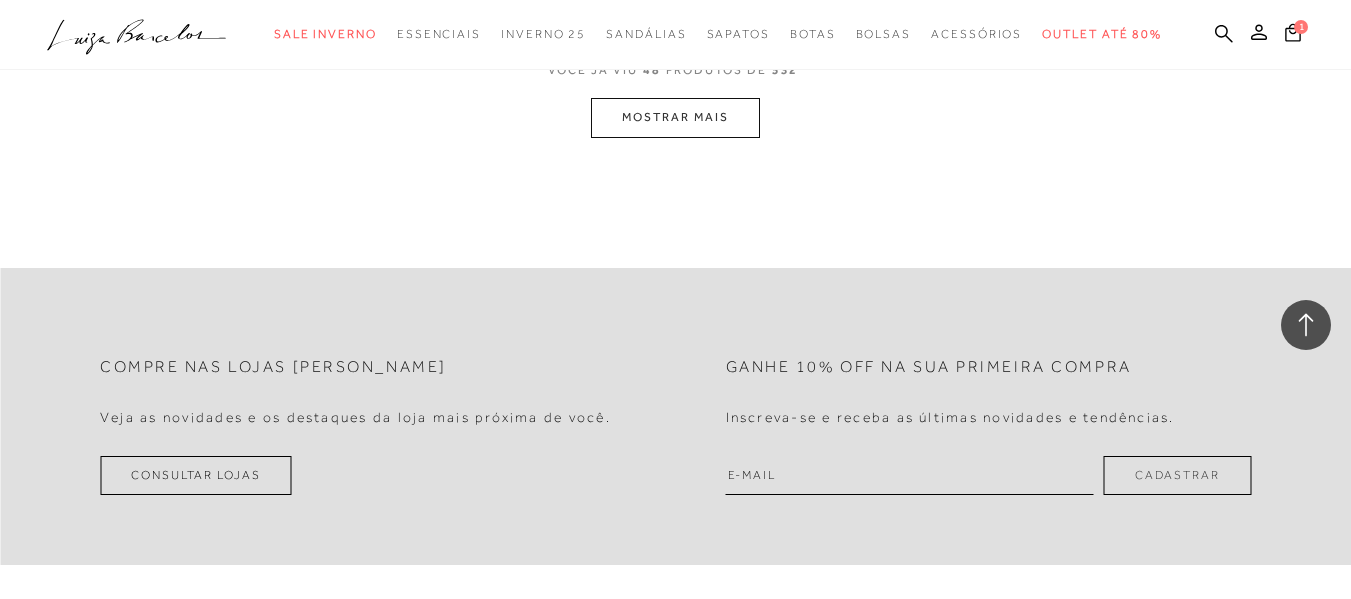 click on "MOSTRAR MAIS" at bounding box center (675, 117) 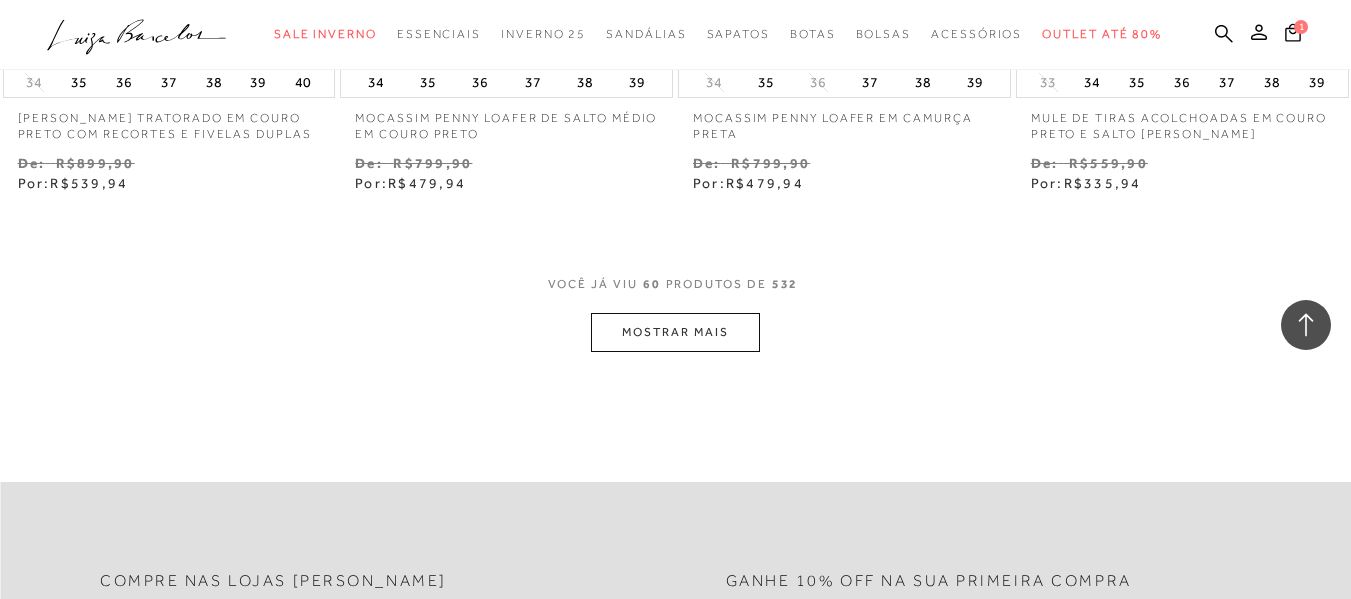 scroll, scrollTop: 9852, scrollLeft: 0, axis: vertical 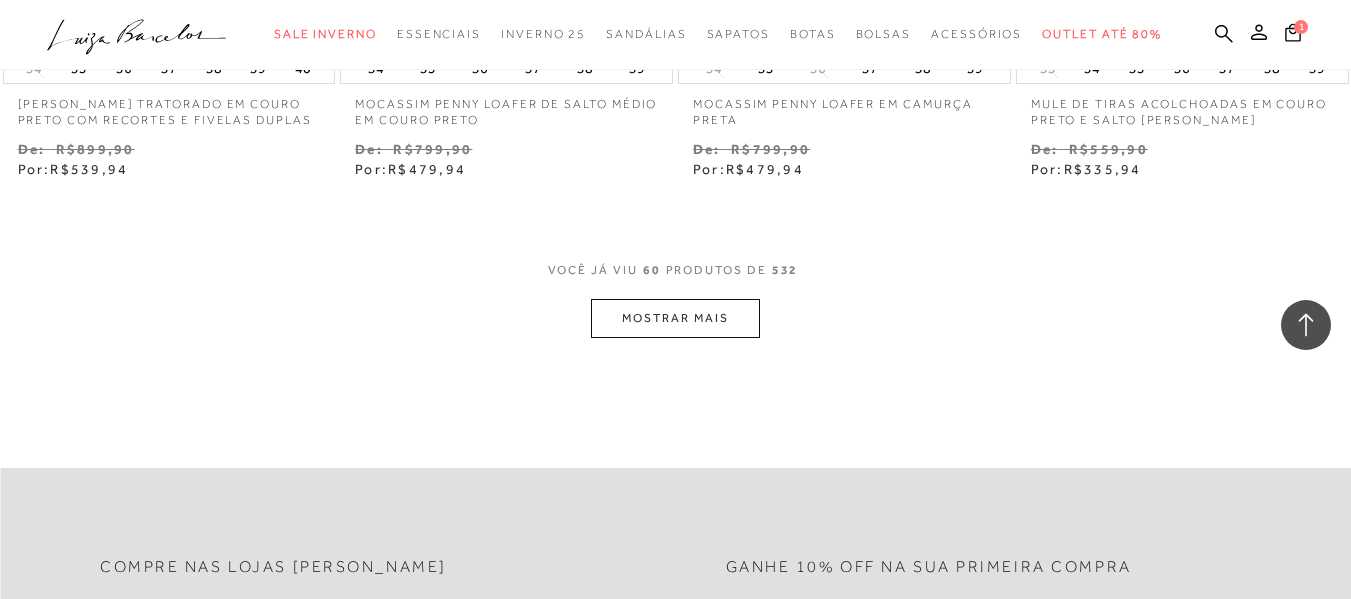 click on "MOSTRAR MAIS" at bounding box center (675, 318) 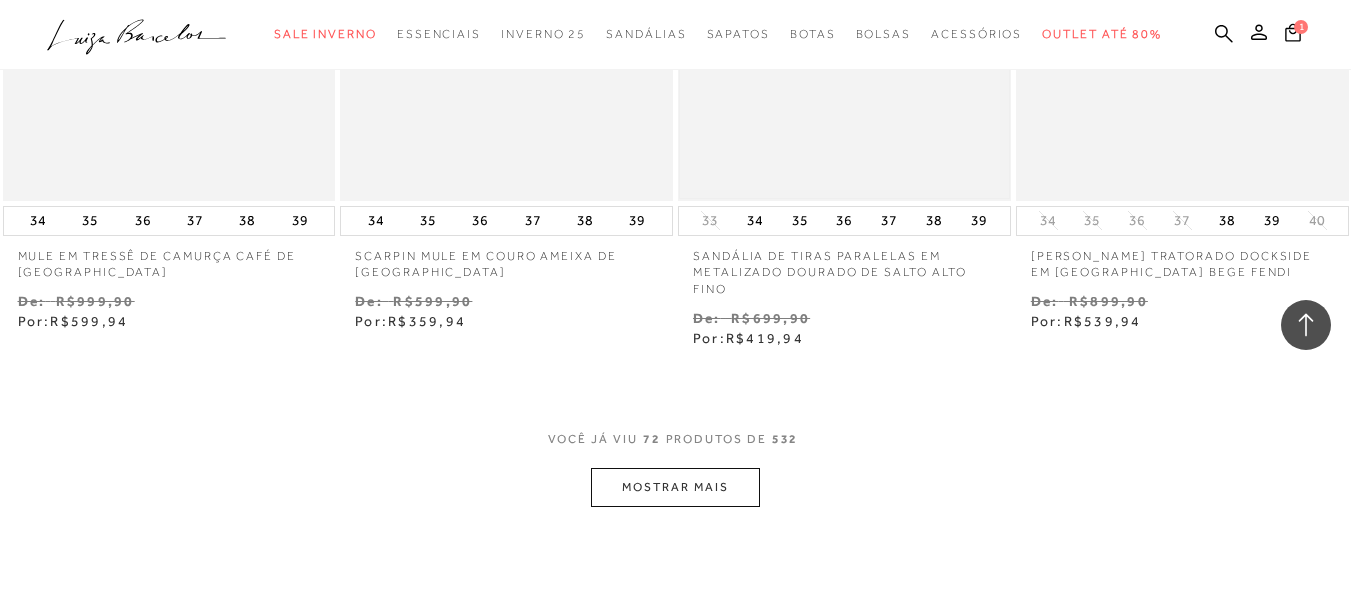scroll, scrollTop: 11652, scrollLeft: 0, axis: vertical 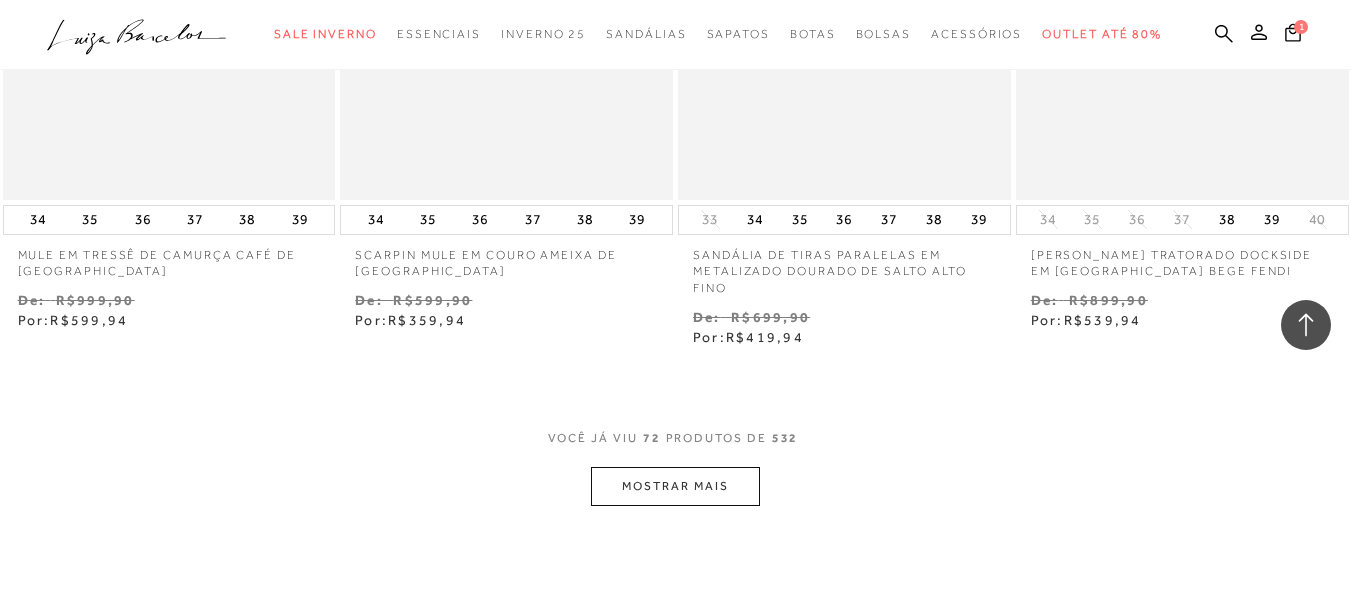 click on "MOSTRAR MAIS" at bounding box center (675, 486) 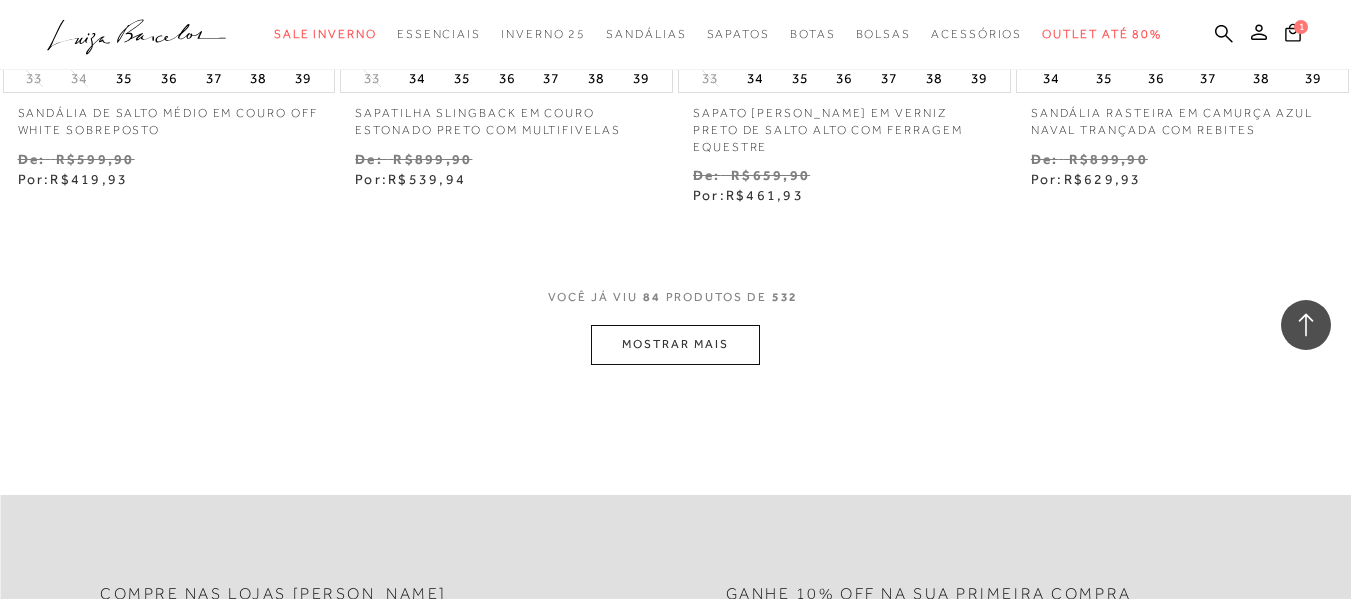 scroll, scrollTop: 13852, scrollLeft: 0, axis: vertical 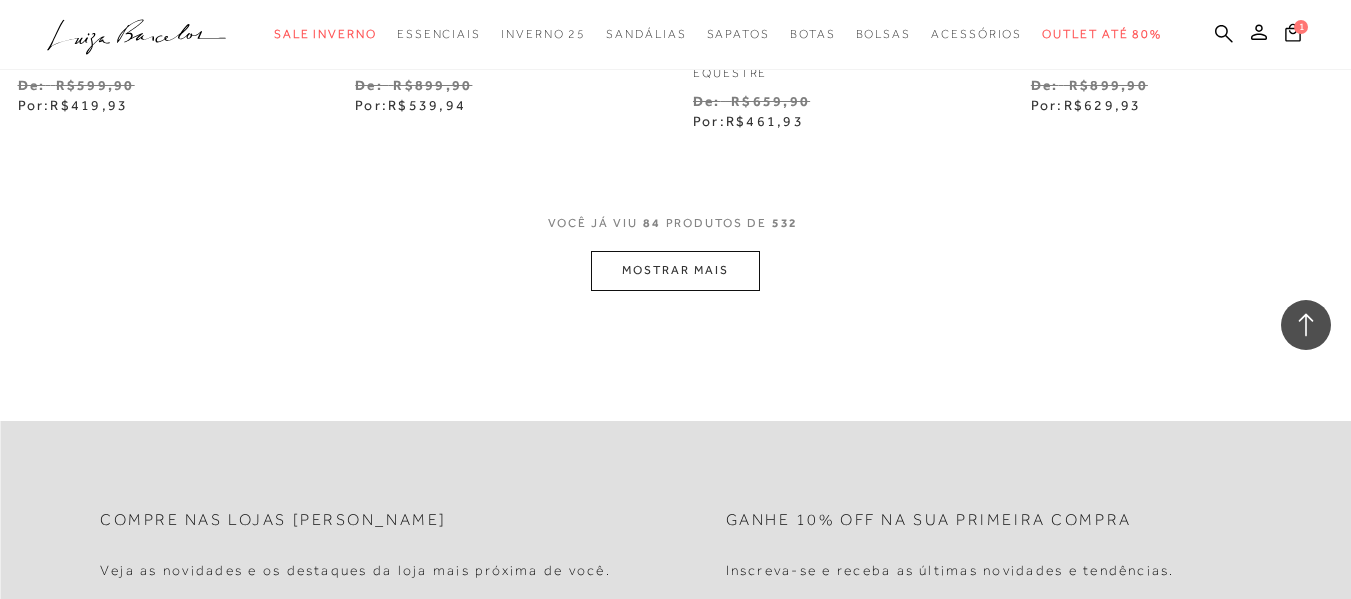 click on "MOSTRAR MAIS" at bounding box center (675, 270) 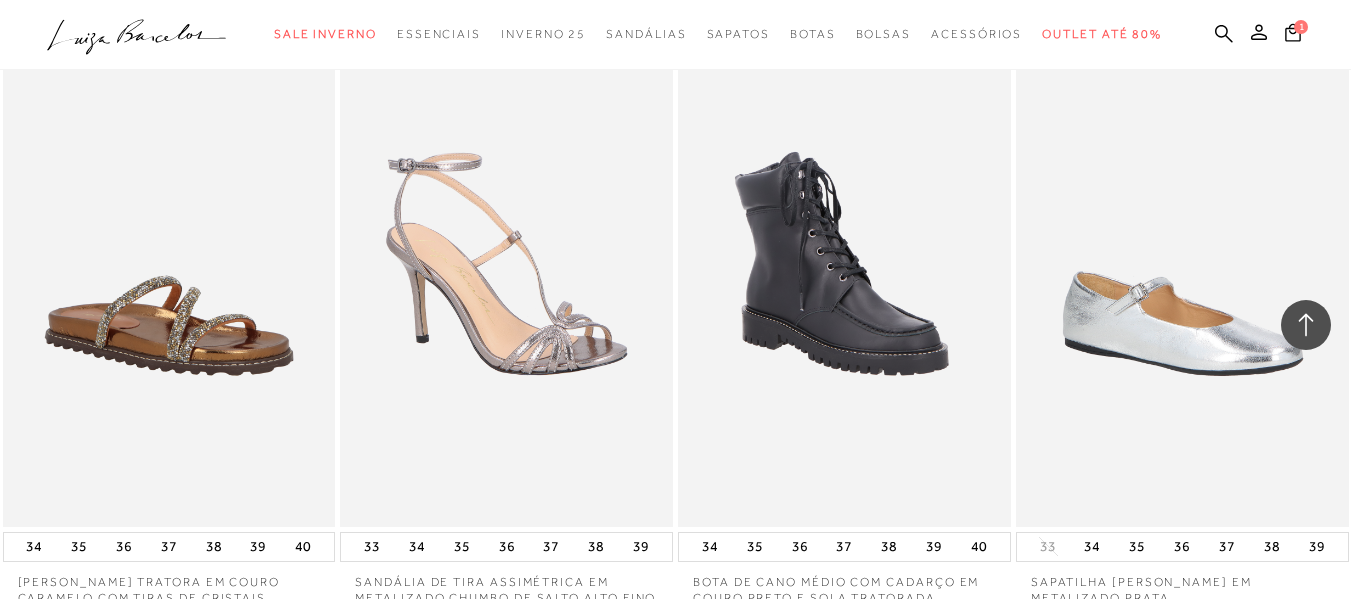 scroll, scrollTop: 15352, scrollLeft: 0, axis: vertical 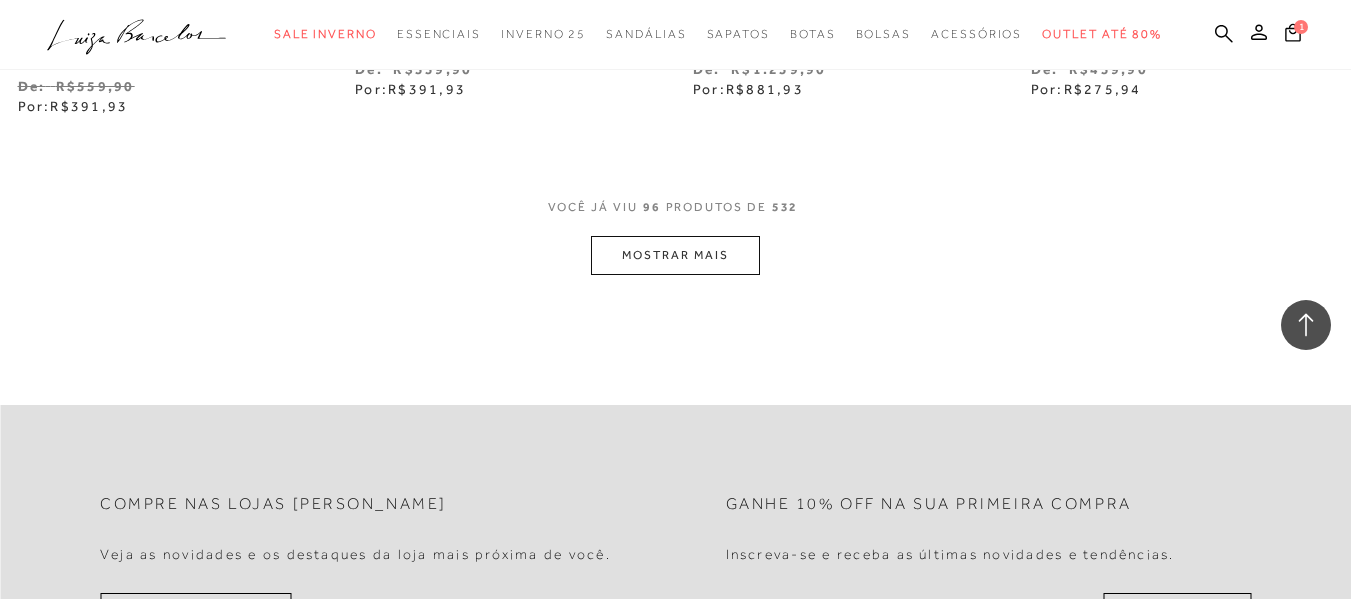 click on "MOSTRAR MAIS" at bounding box center [675, 255] 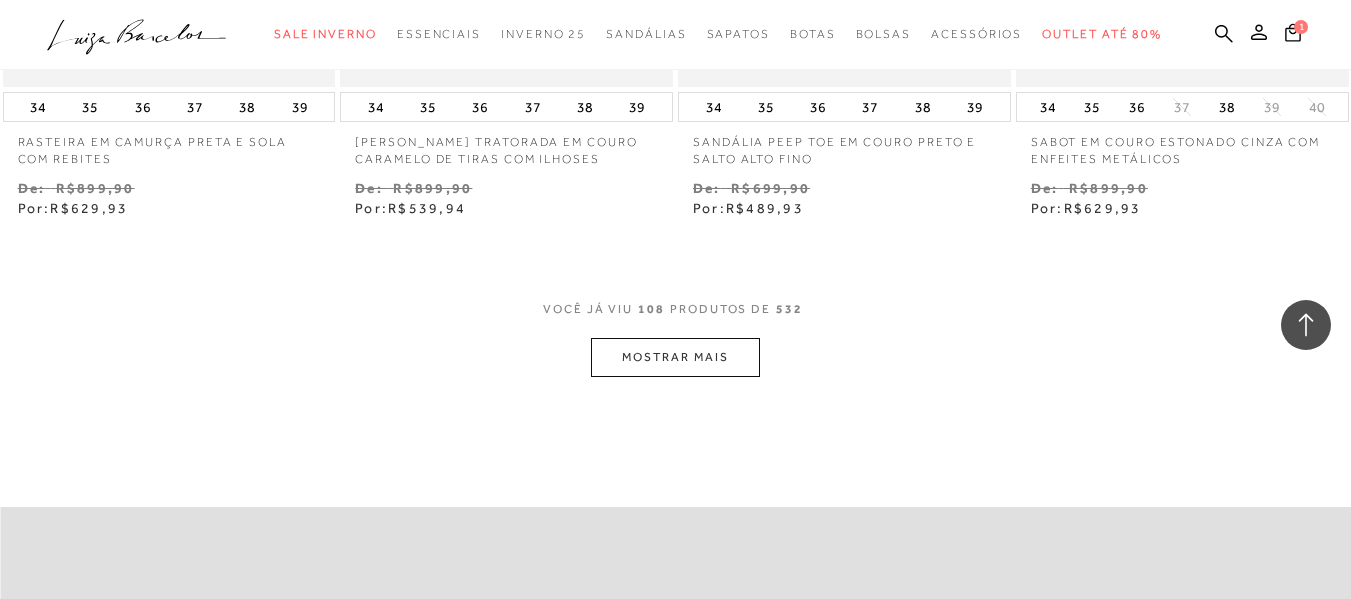 scroll, scrollTop: 17752, scrollLeft: 0, axis: vertical 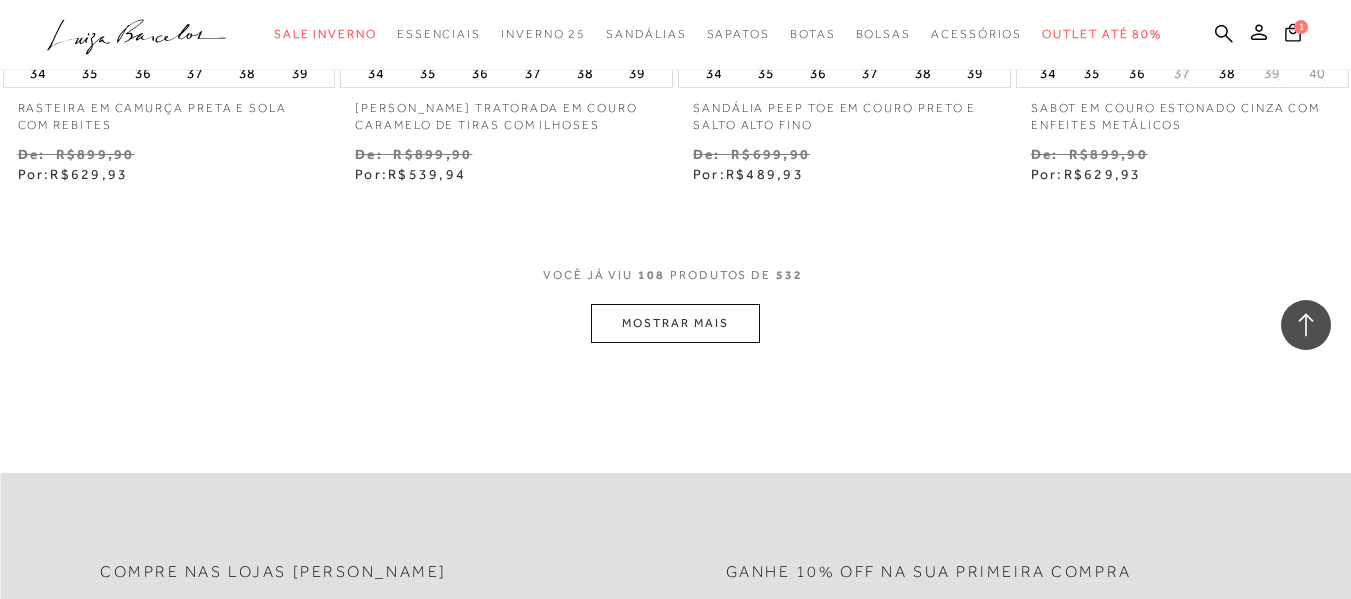 click on "MOSTRAR MAIS" at bounding box center (675, 323) 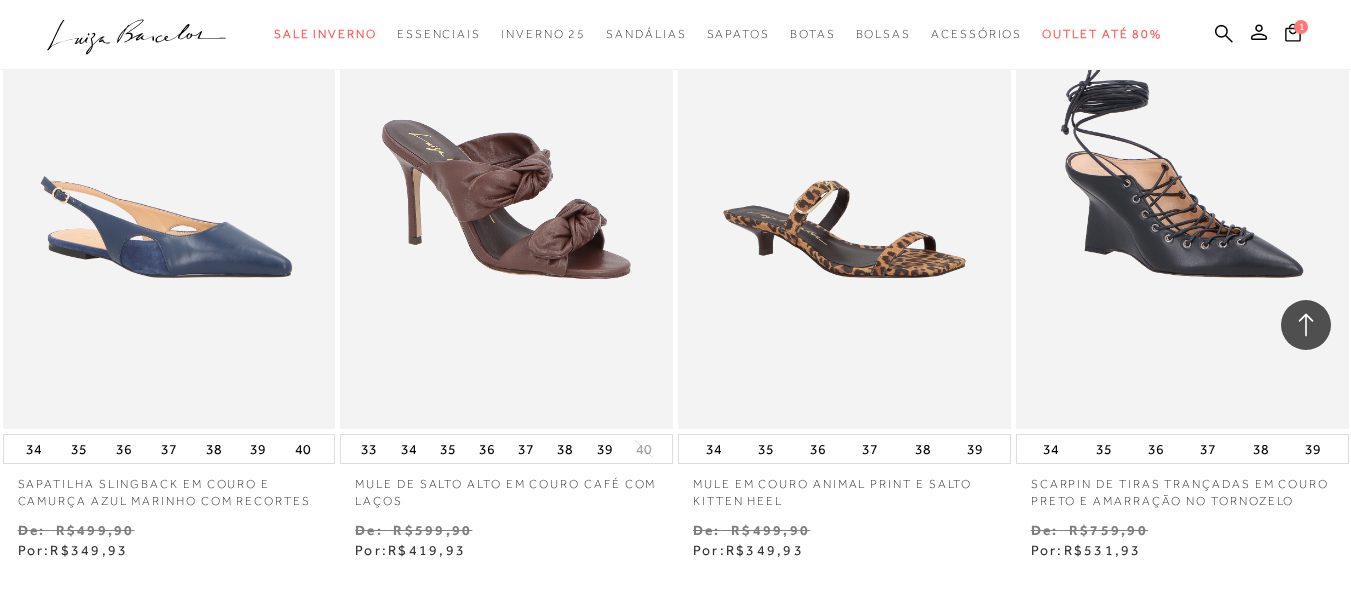 scroll, scrollTop: 19352, scrollLeft: 0, axis: vertical 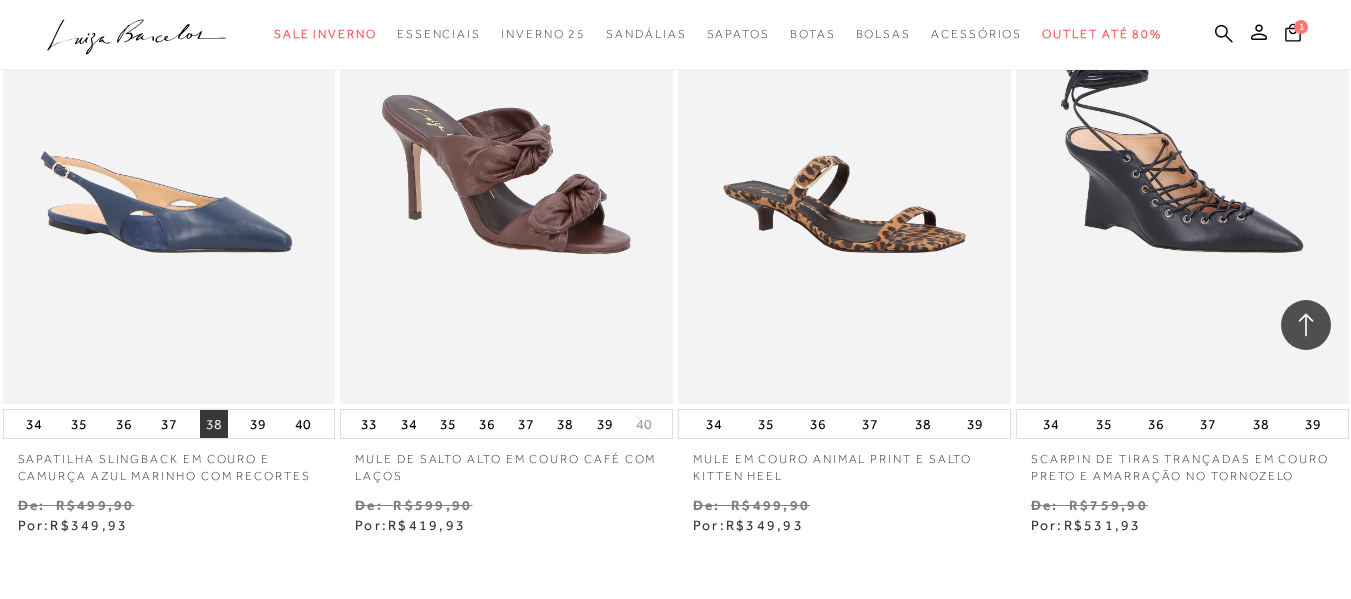 click on "38" at bounding box center [214, 424] 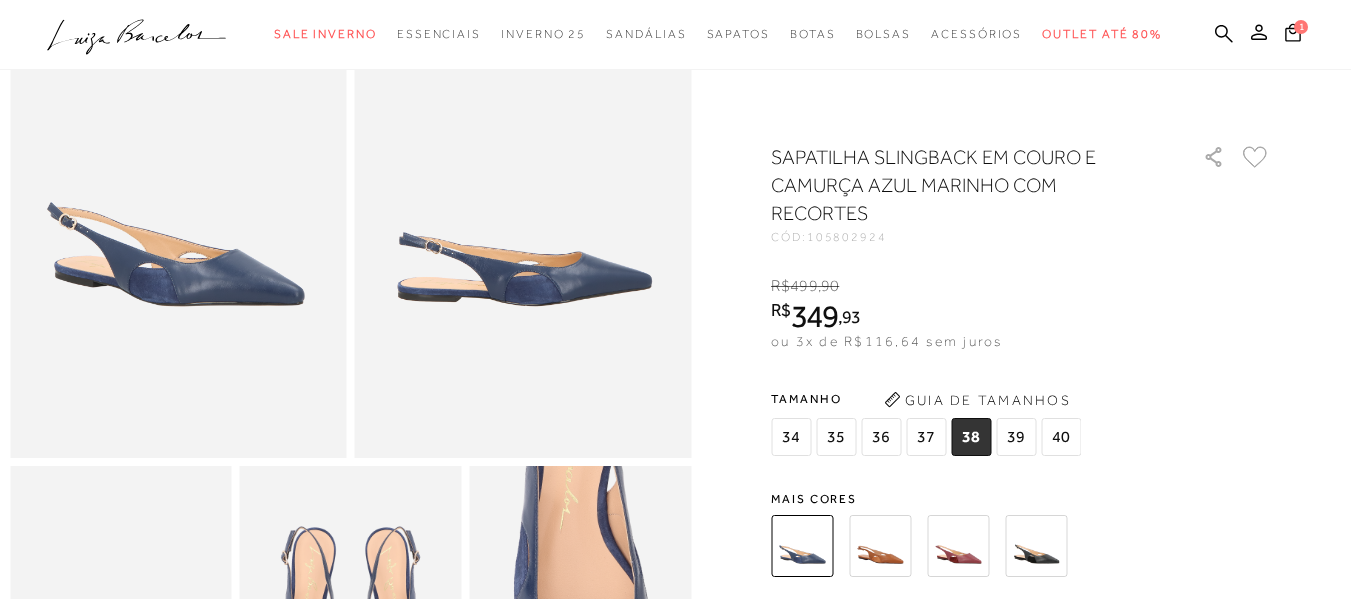 scroll, scrollTop: 200, scrollLeft: 0, axis: vertical 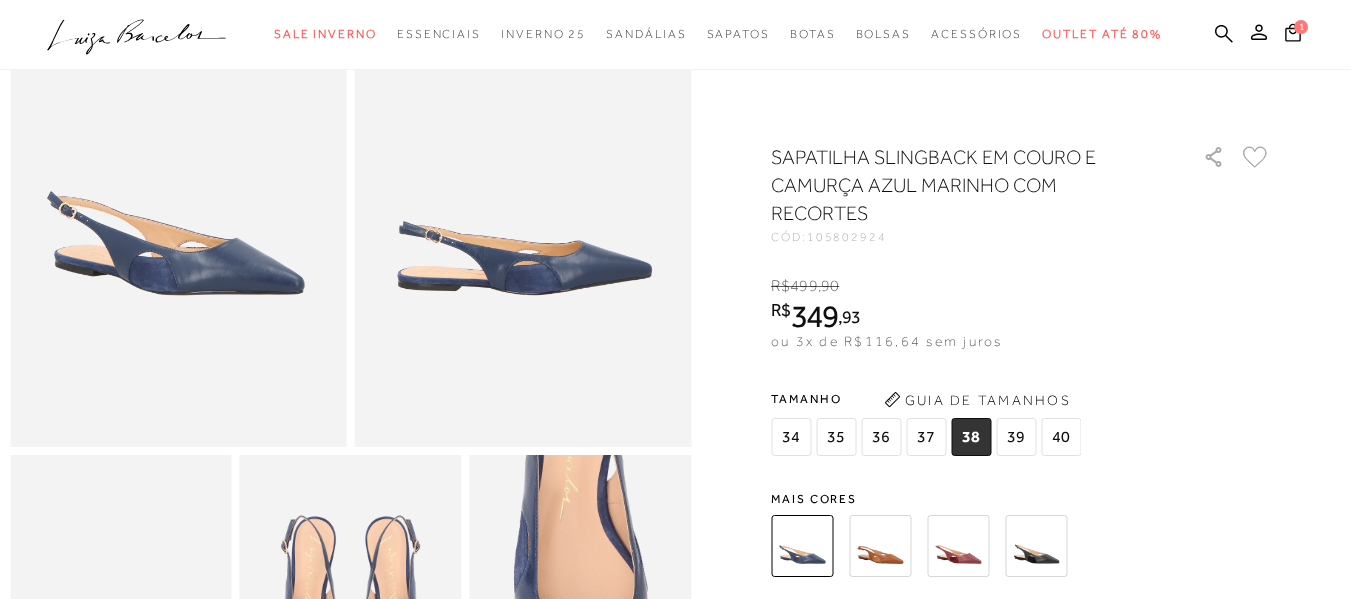 click at bounding box center [880, 546] 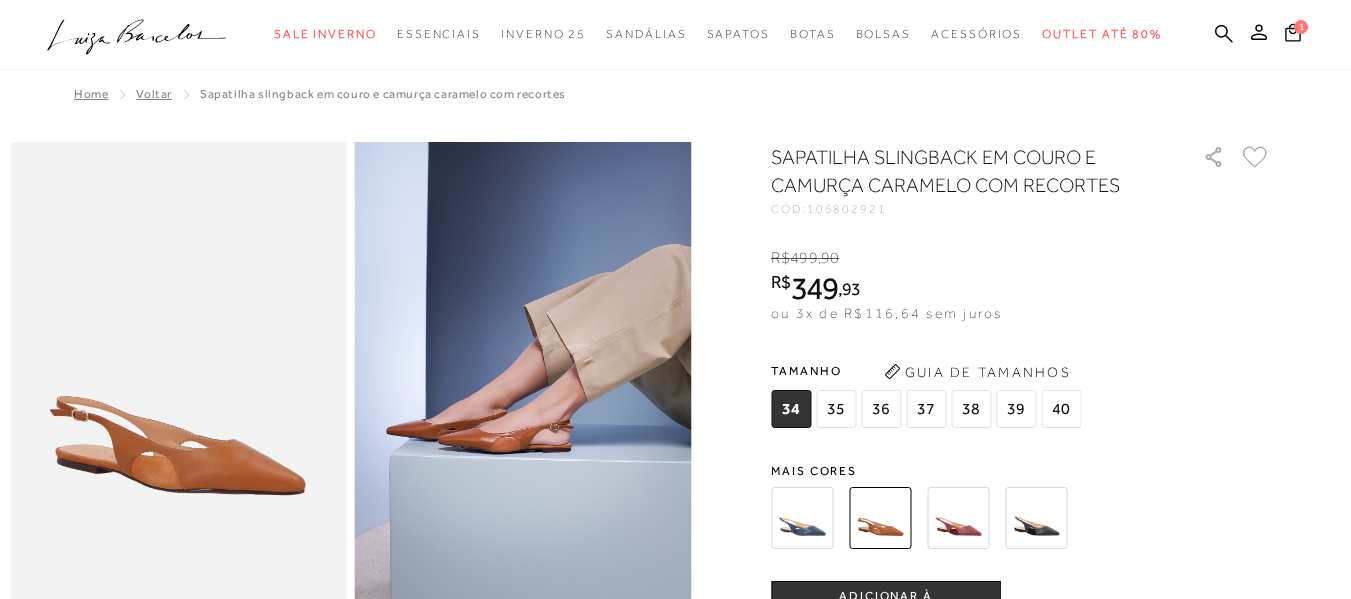 scroll, scrollTop: 0, scrollLeft: 0, axis: both 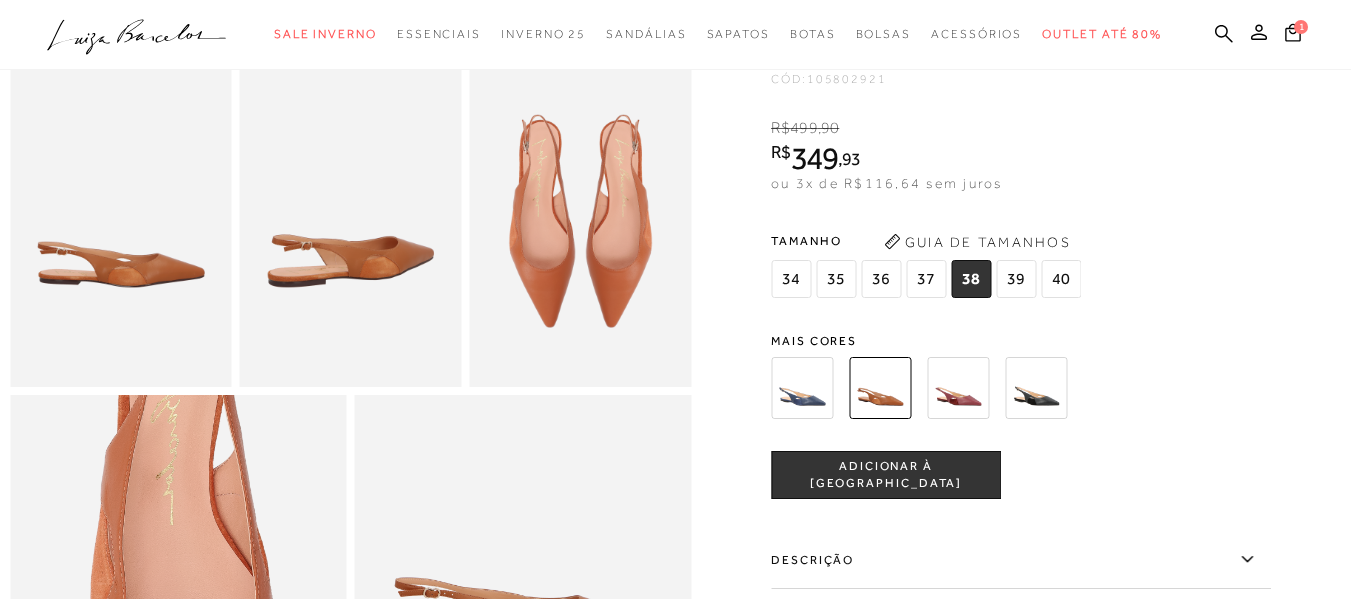 click at bounding box center [958, 388] 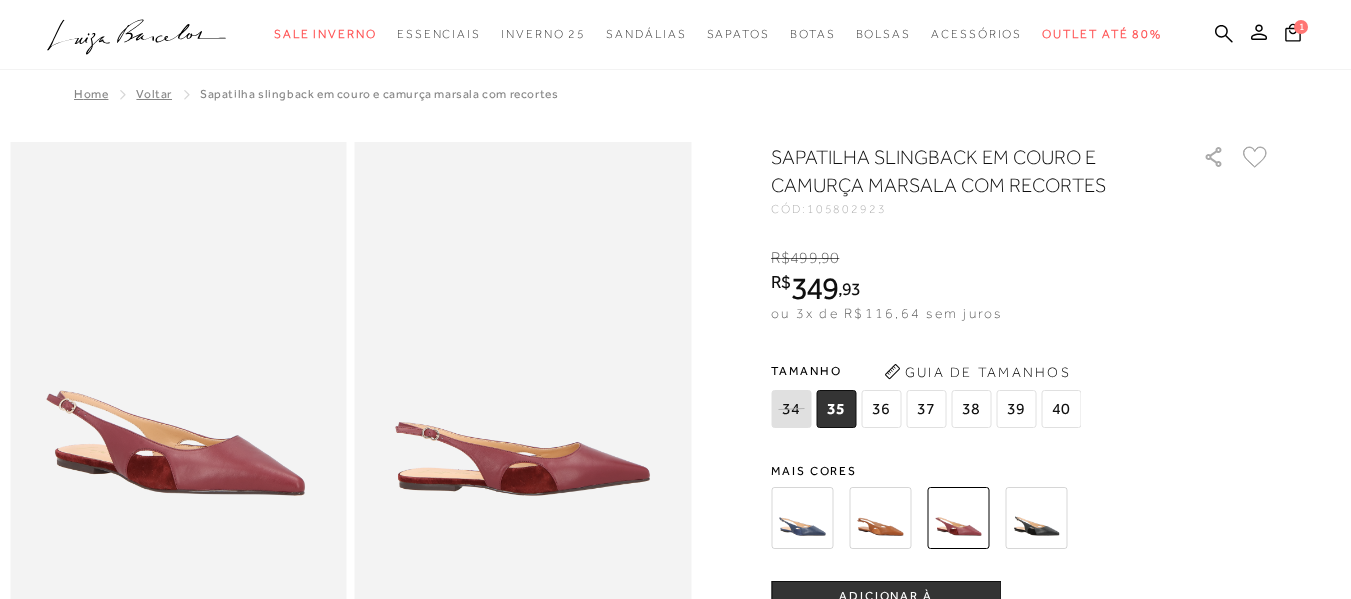 scroll, scrollTop: 0, scrollLeft: 0, axis: both 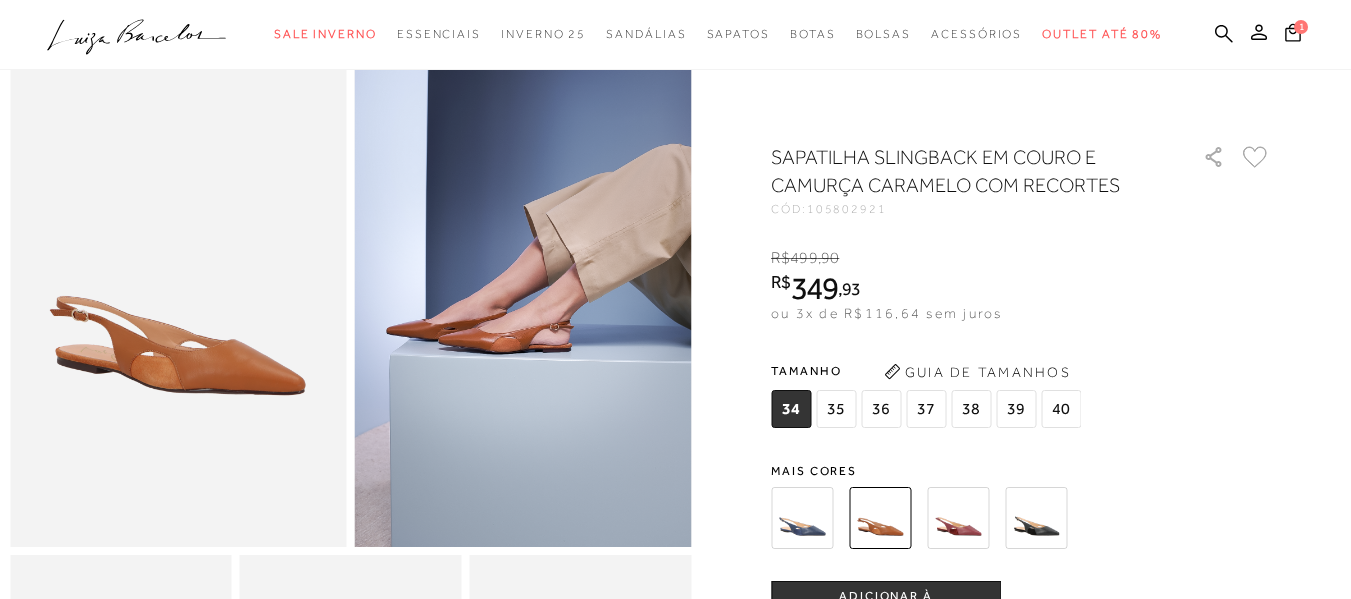 click on "38" at bounding box center (971, 409) 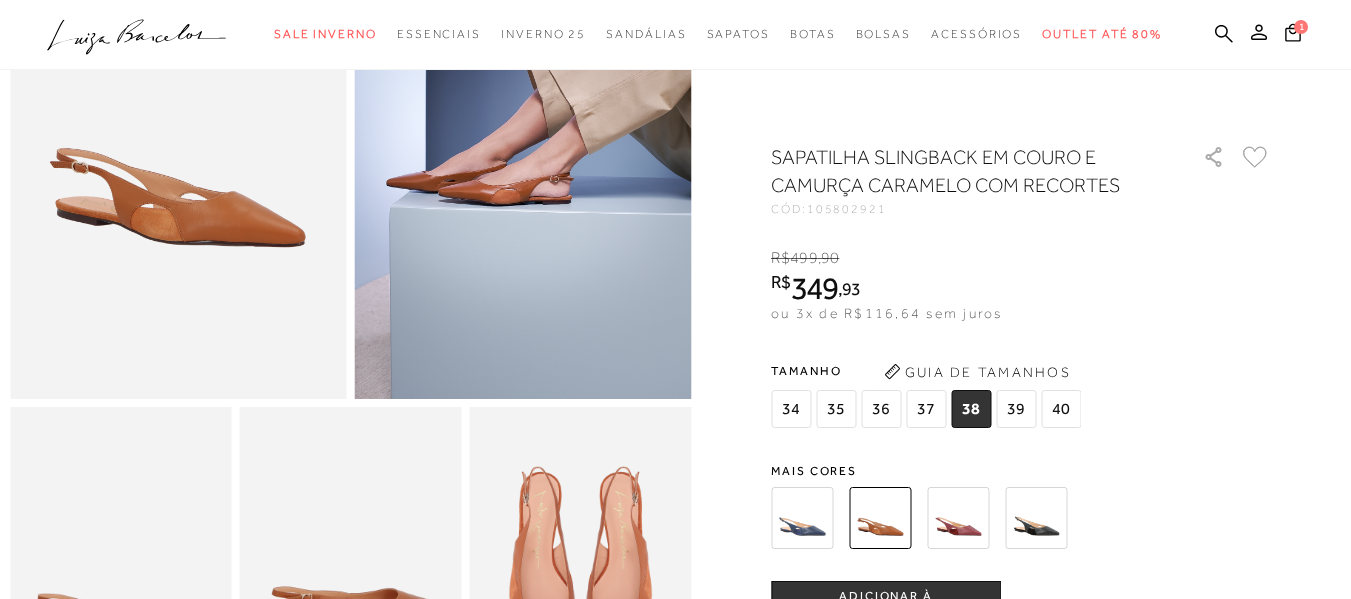 scroll, scrollTop: 300, scrollLeft: 0, axis: vertical 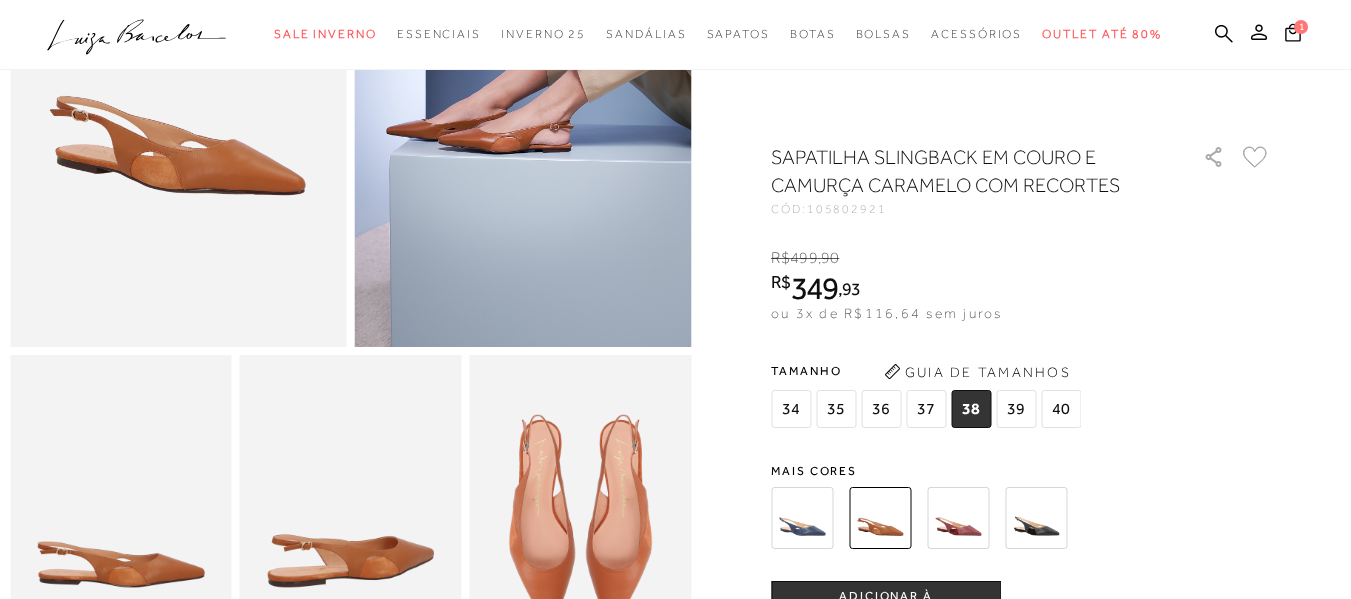 click on "ADICIONAR À SACOLA" at bounding box center [886, 605] 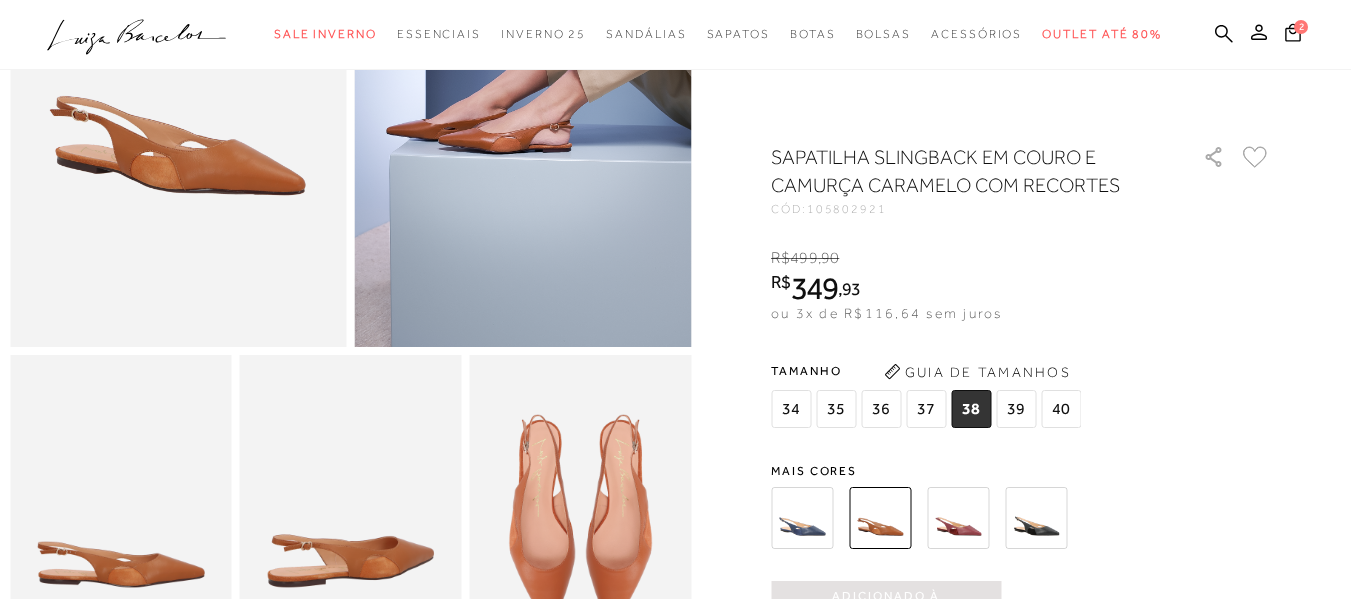 click at bounding box center (802, 518) 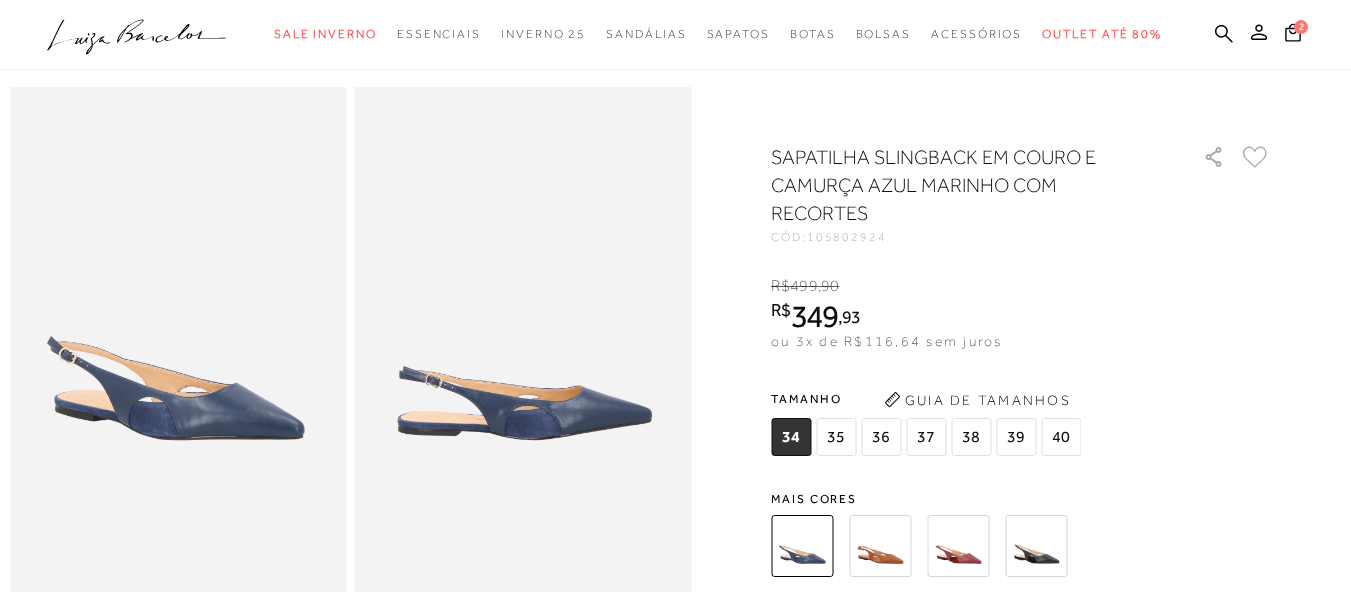 scroll, scrollTop: 100, scrollLeft: 0, axis: vertical 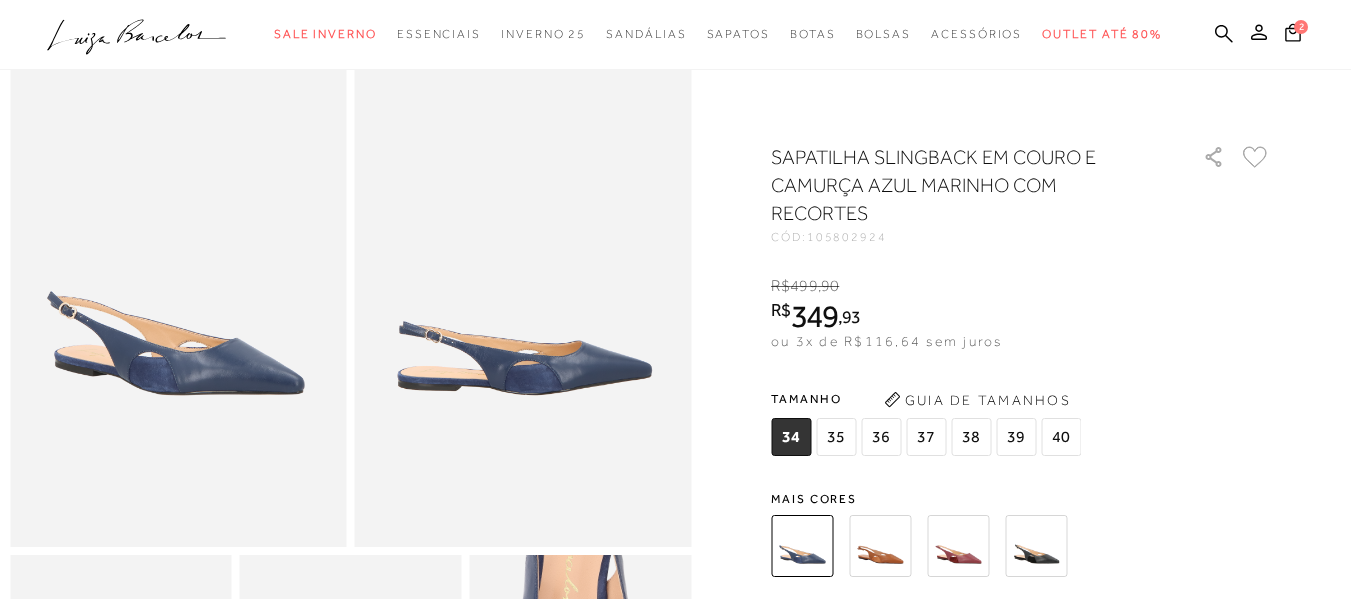 click on "38" at bounding box center [971, 437] 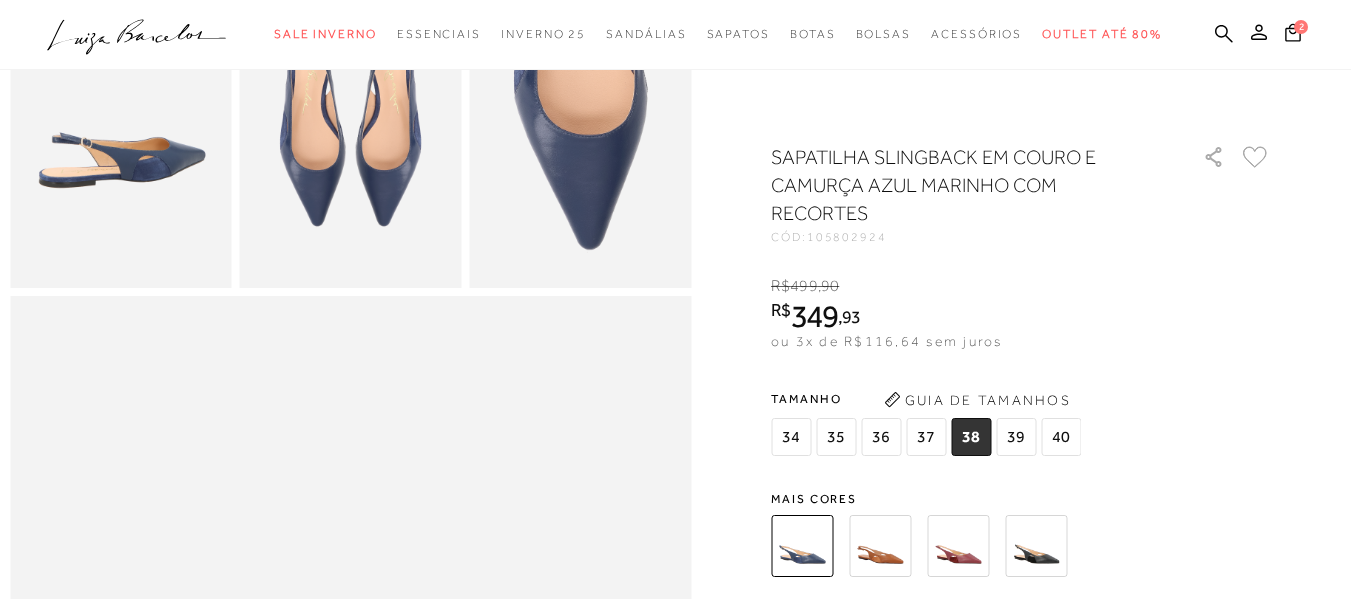 scroll, scrollTop: 700, scrollLeft: 0, axis: vertical 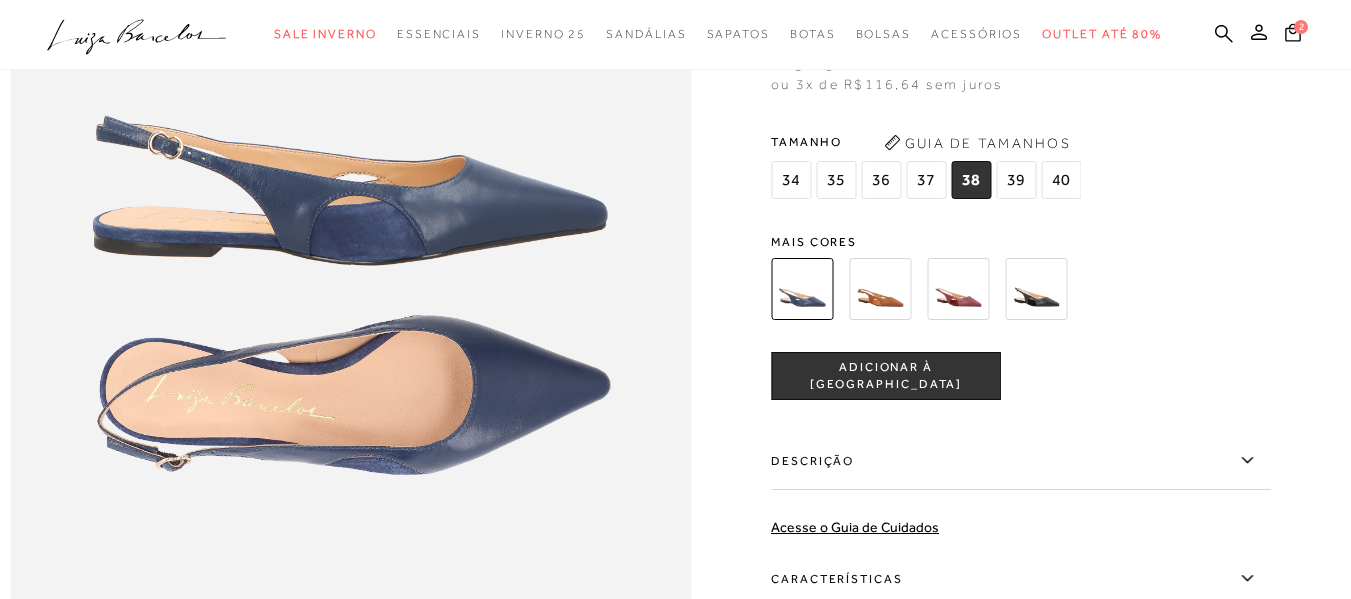 click on "ADICIONAR À SACOLA" at bounding box center (886, 375) 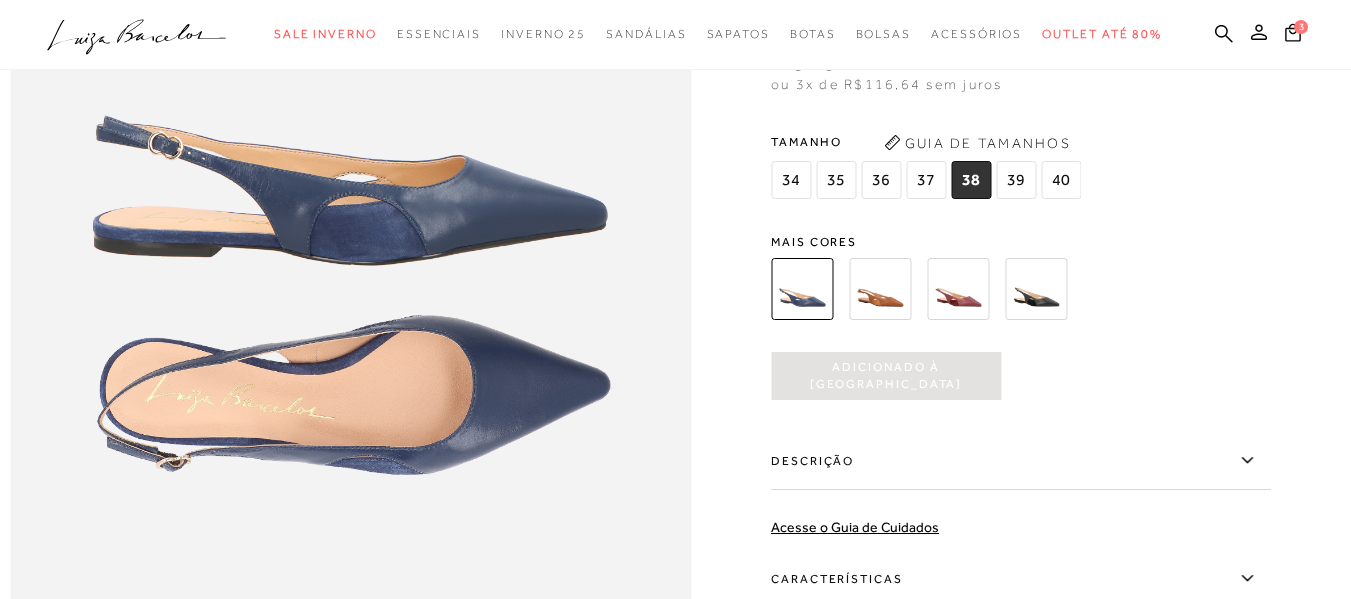 scroll, scrollTop: 0, scrollLeft: 0, axis: both 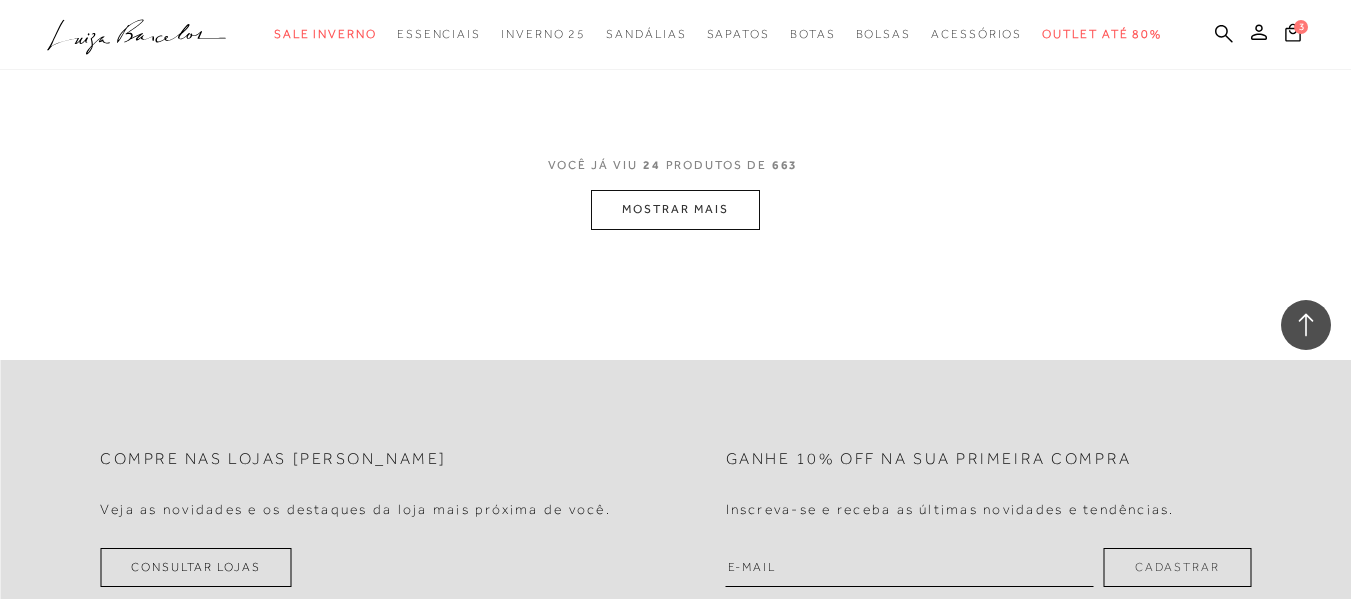click on "MOSTRAR MAIS" at bounding box center [675, 209] 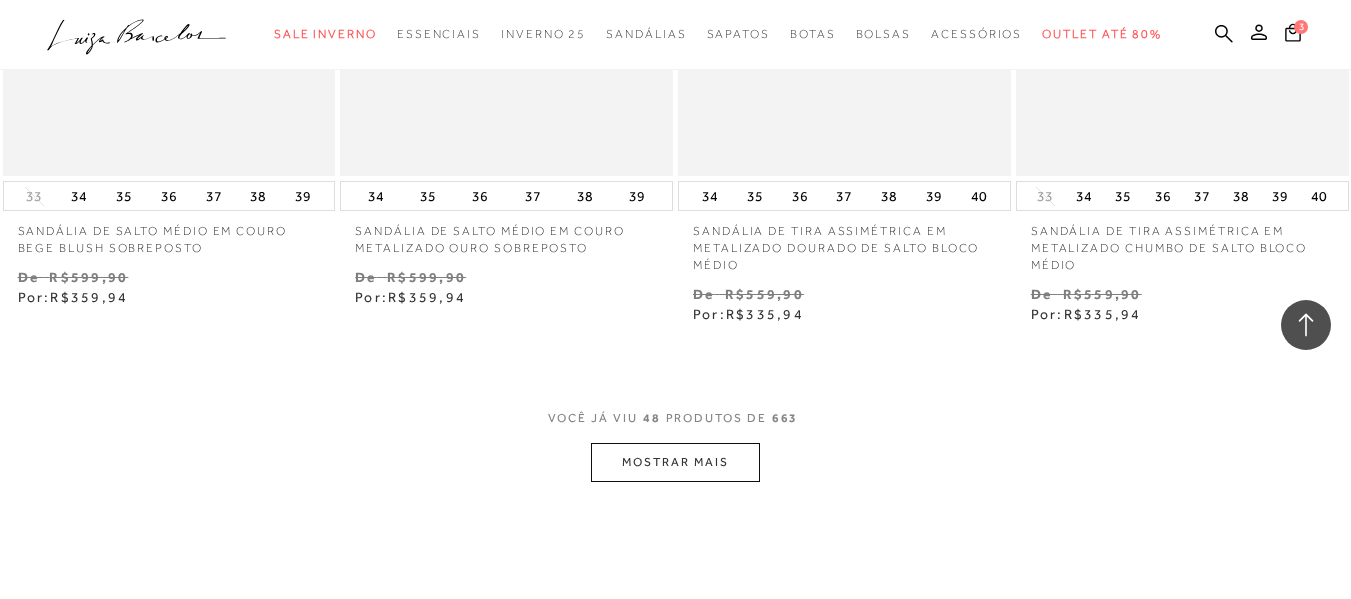 scroll, scrollTop: 7700, scrollLeft: 0, axis: vertical 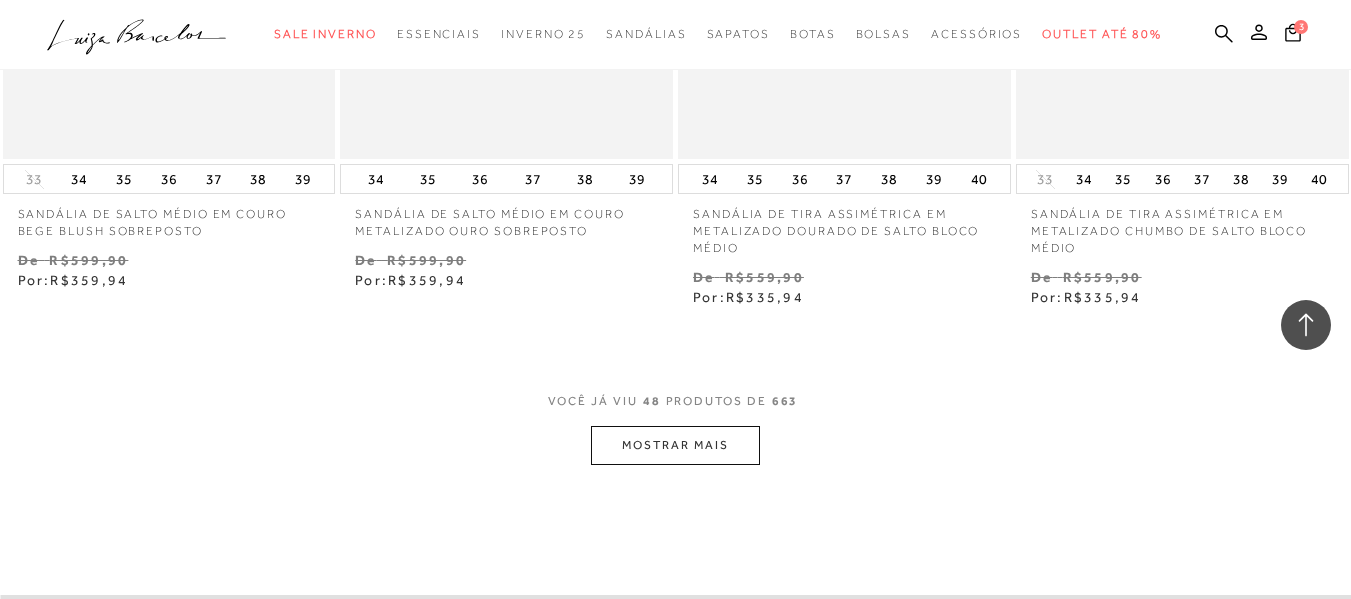 click on "MOSTRAR MAIS" at bounding box center [675, 445] 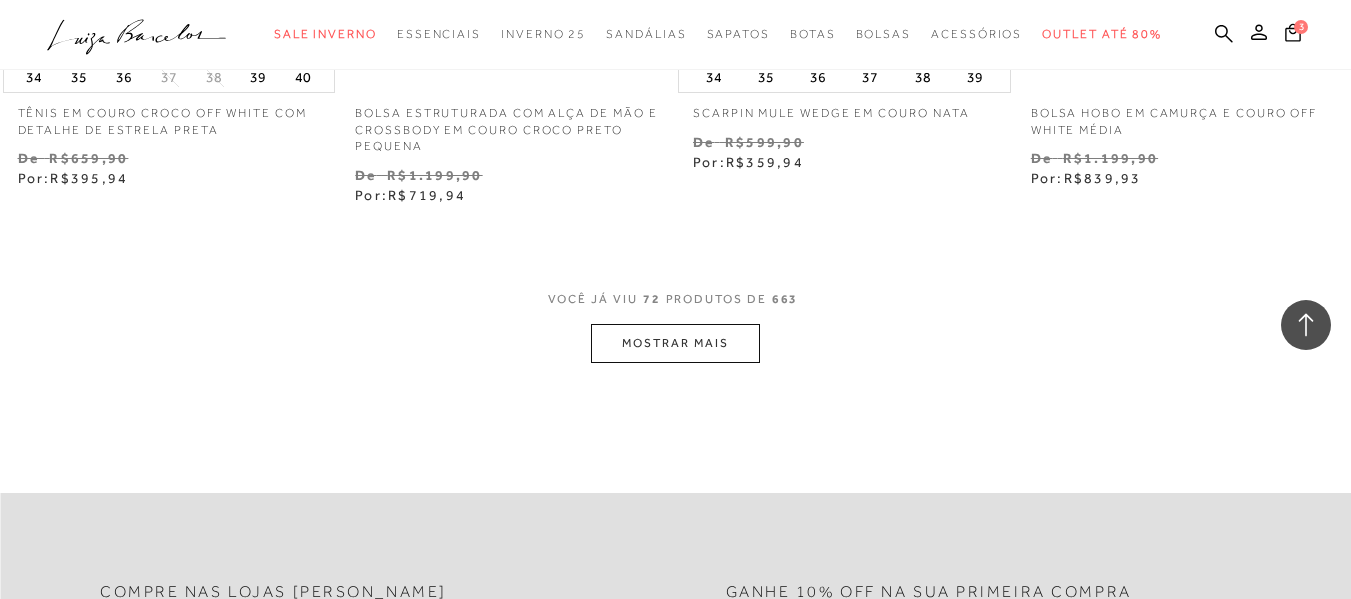 scroll, scrollTop: 11800, scrollLeft: 0, axis: vertical 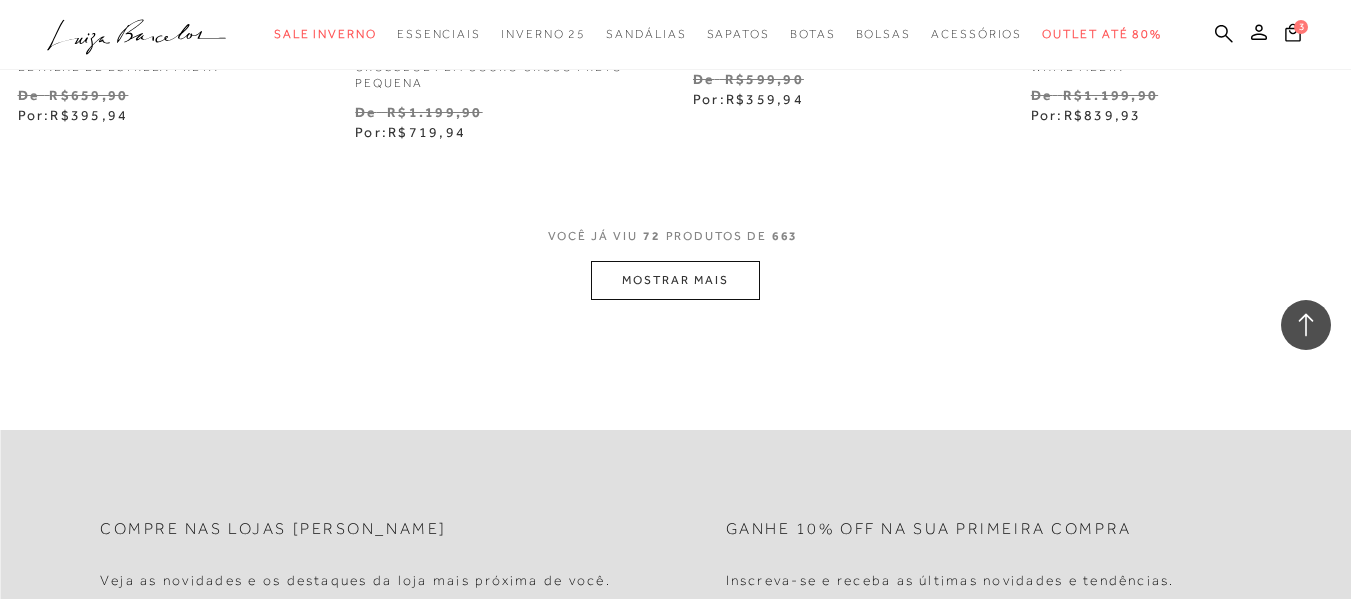 click on "MOSTRAR MAIS" at bounding box center [675, 280] 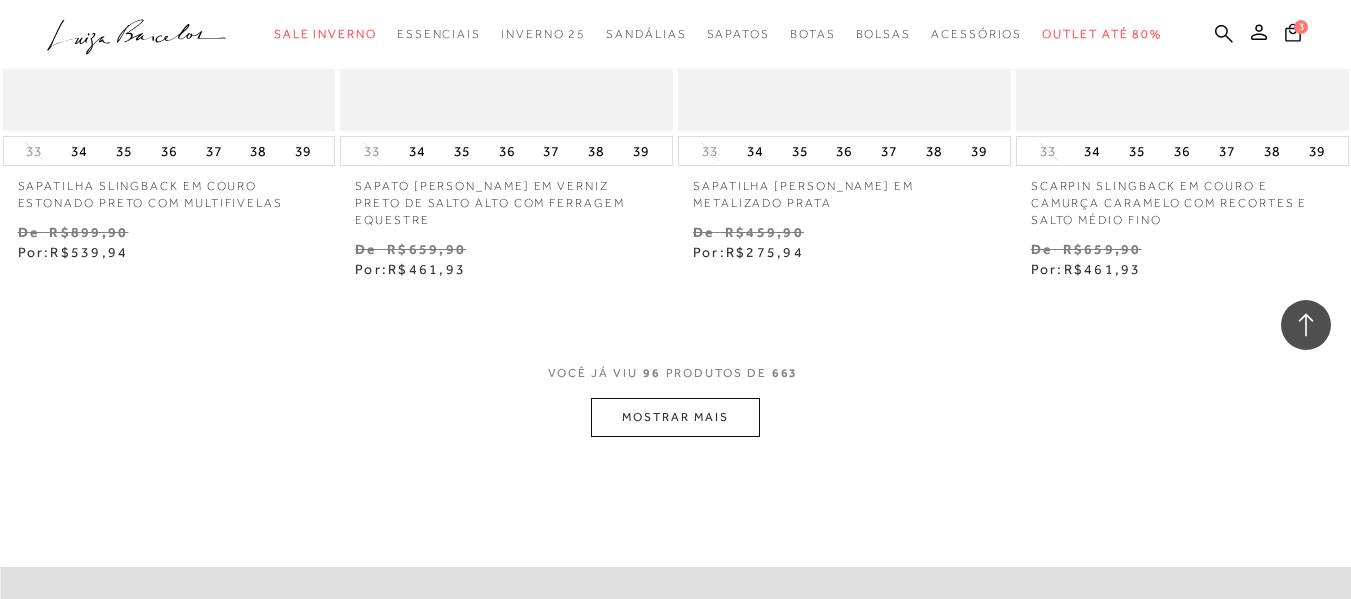 scroll, scrollTop: 15400, scrollLeft: 0, axis: vertical 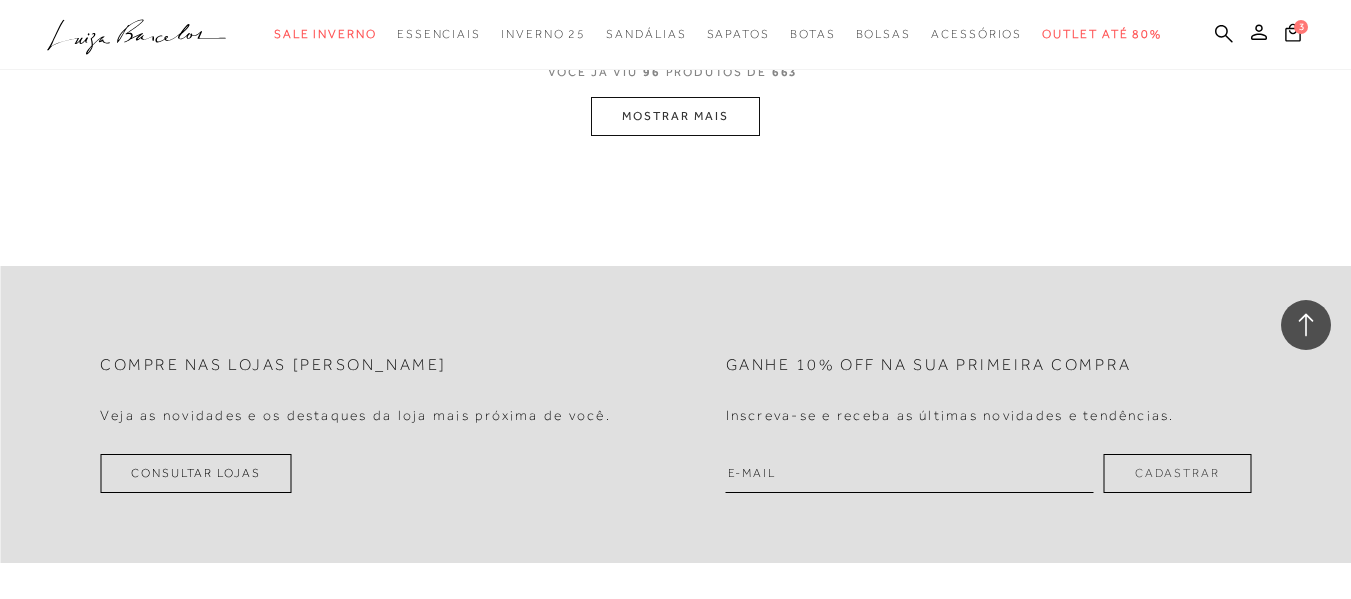 click on "MOSTRAR MAIS" at bounding box center [675, 116] 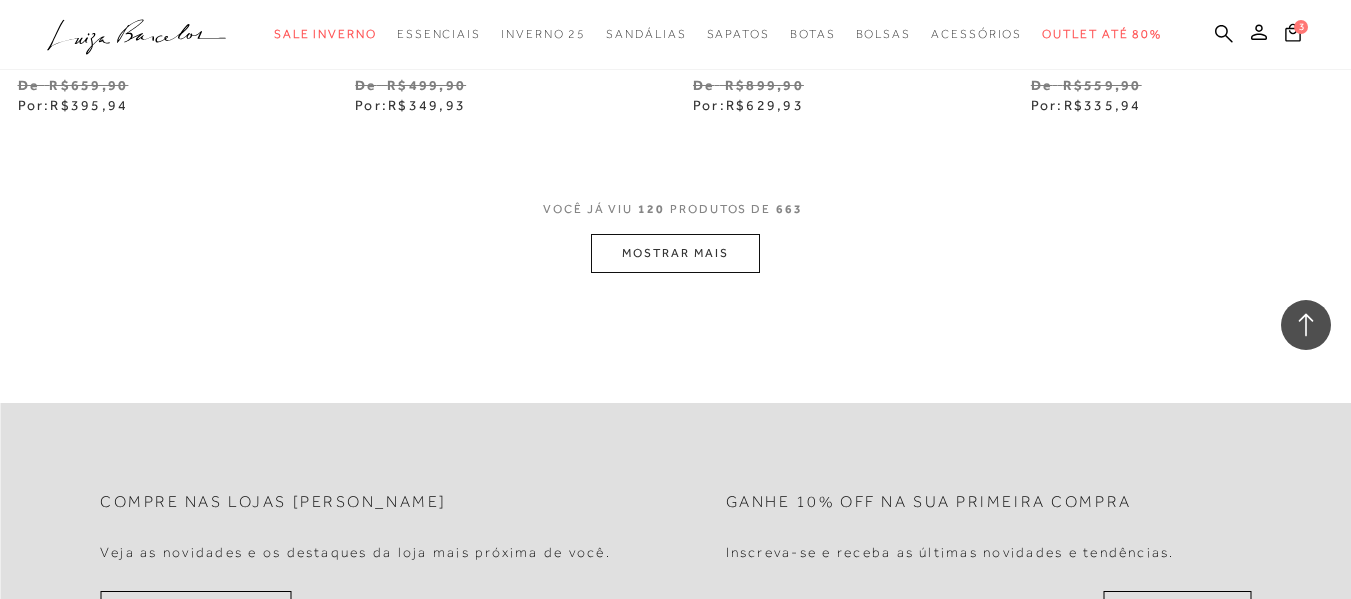 scroll, scrollTop: 19735, scrollLeft: 0, axis: vertical 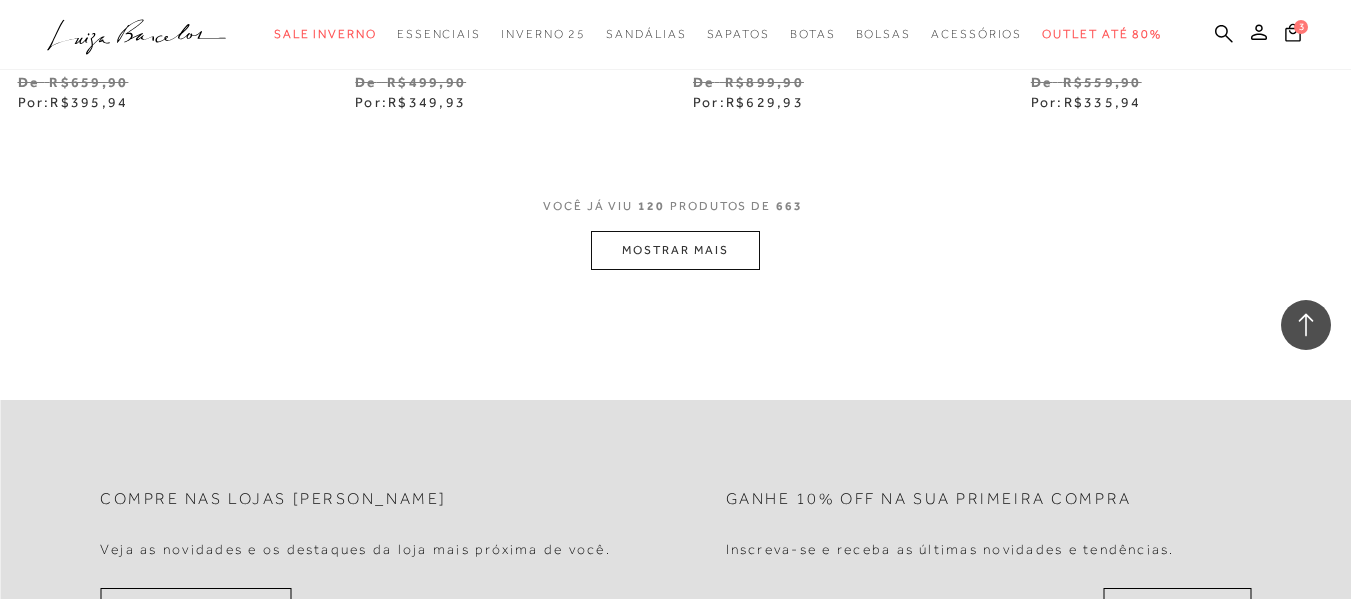 click on "MOSTRAR MAIS" at bounding box center [675, 250] 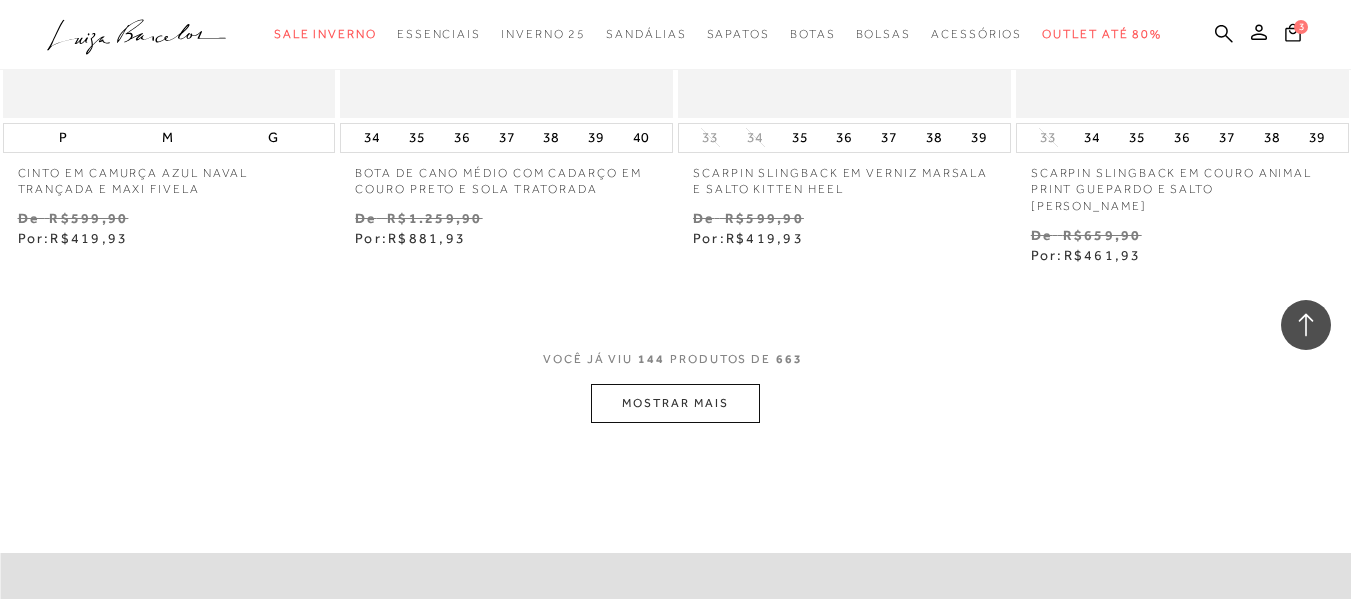 scroll, scrollTop: 23535, scrollLeft: 0, axis: vertical 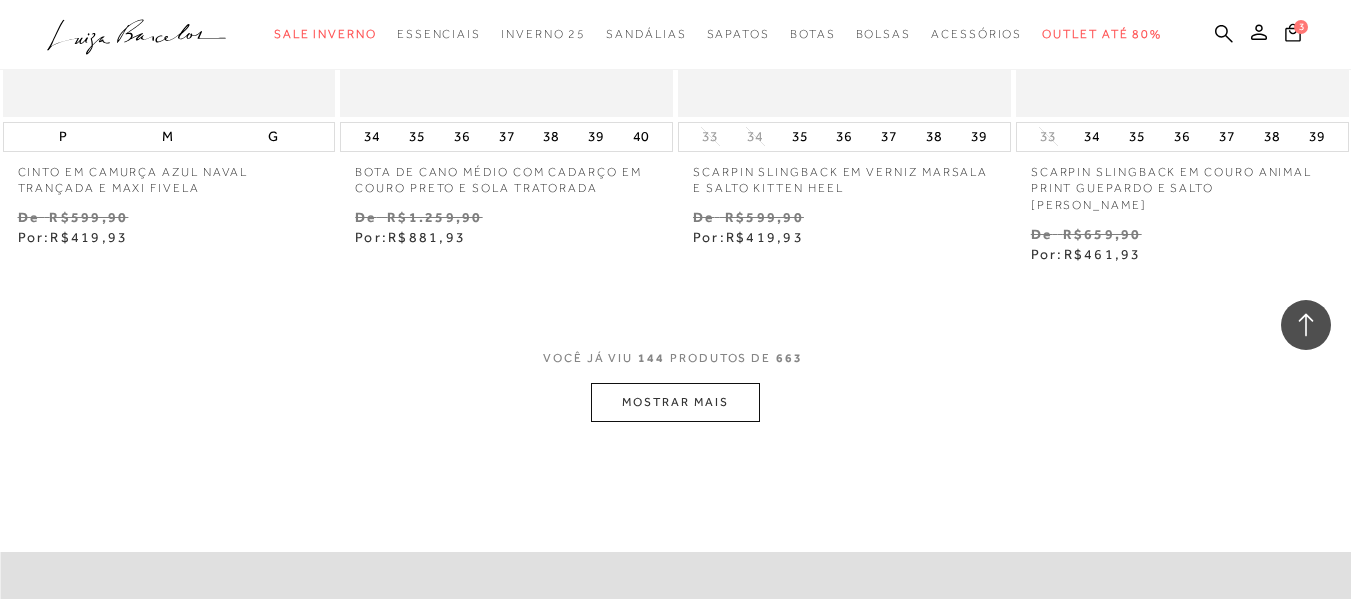 click on "MOSTRAR MAIS" at bounding box center (675, 402) 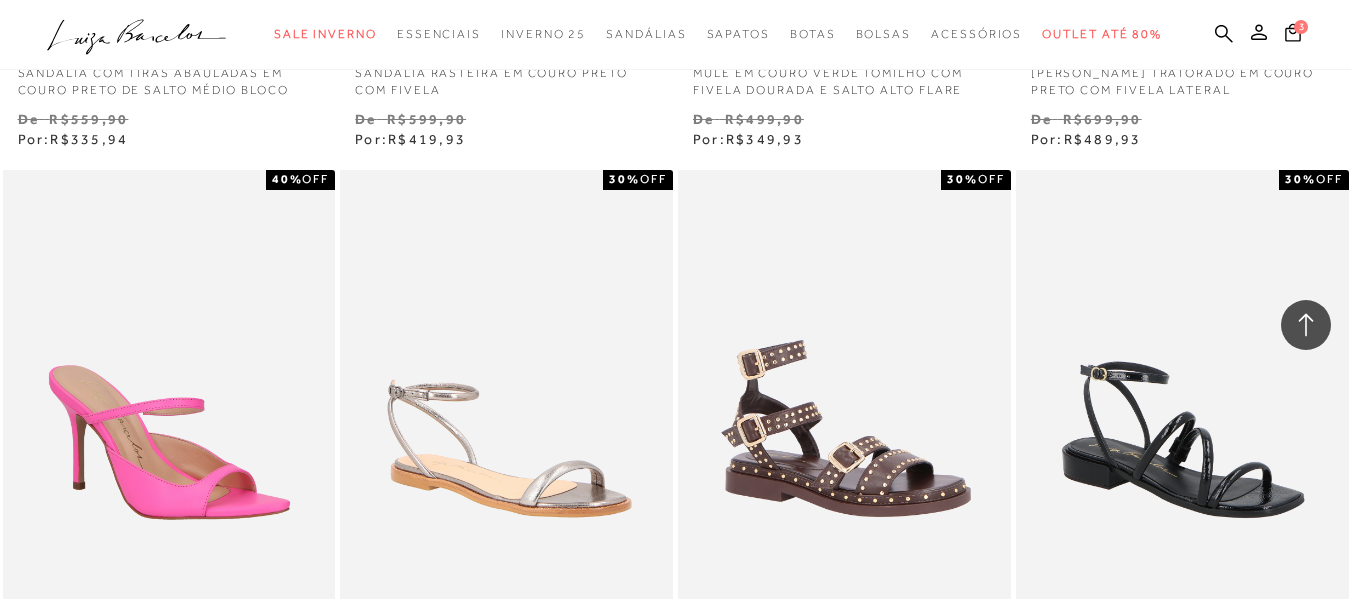 scroll, scrollTop: 27435, scrollLeft: 0, axis: vertical 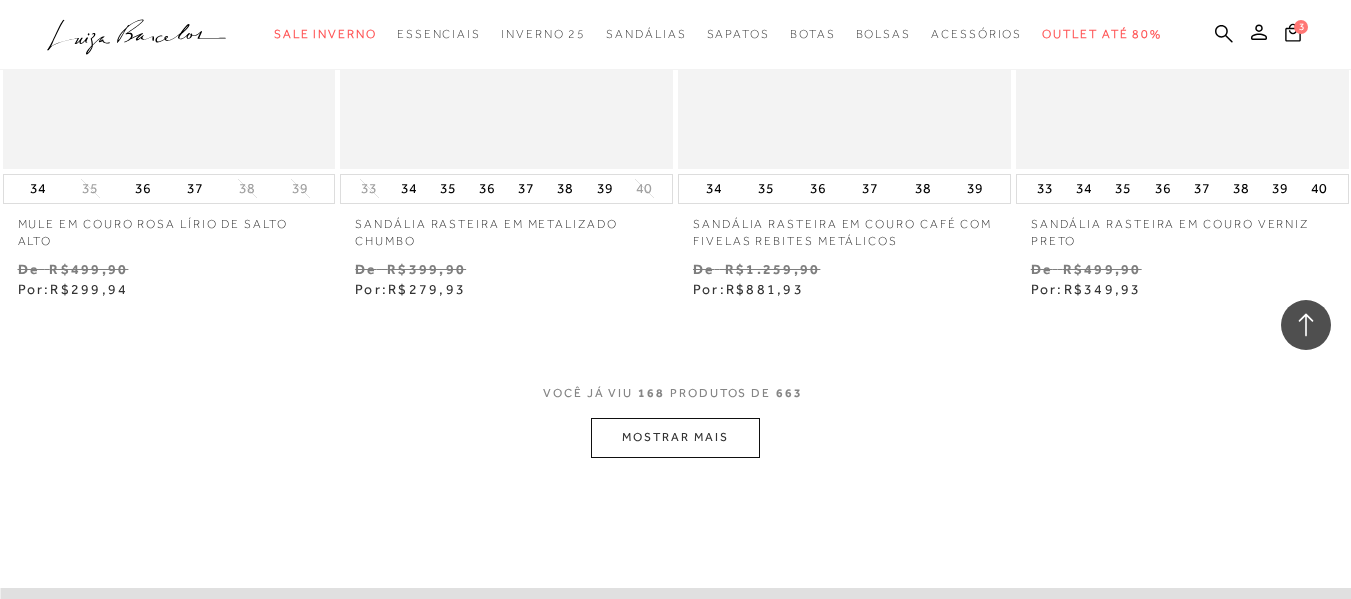 click on "MOSTRAR MAIS" at bounding box center (675, 437) 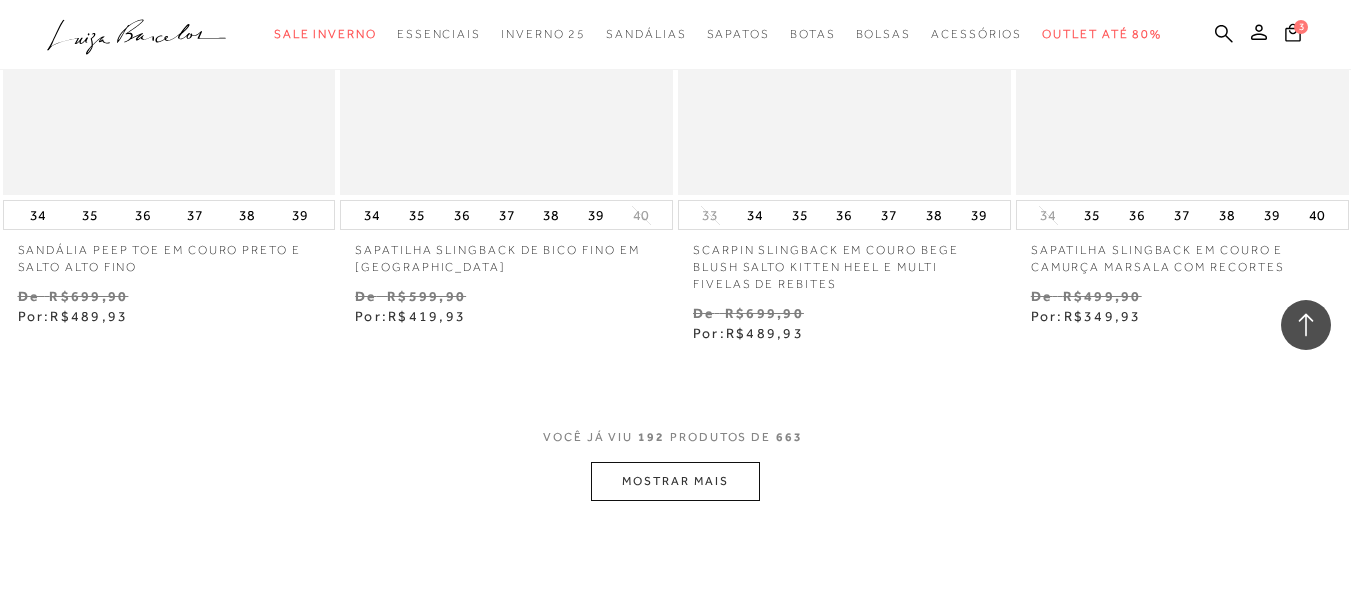 scroll, scrollTop: 31435, scrollLeft: 0, axis: vertical 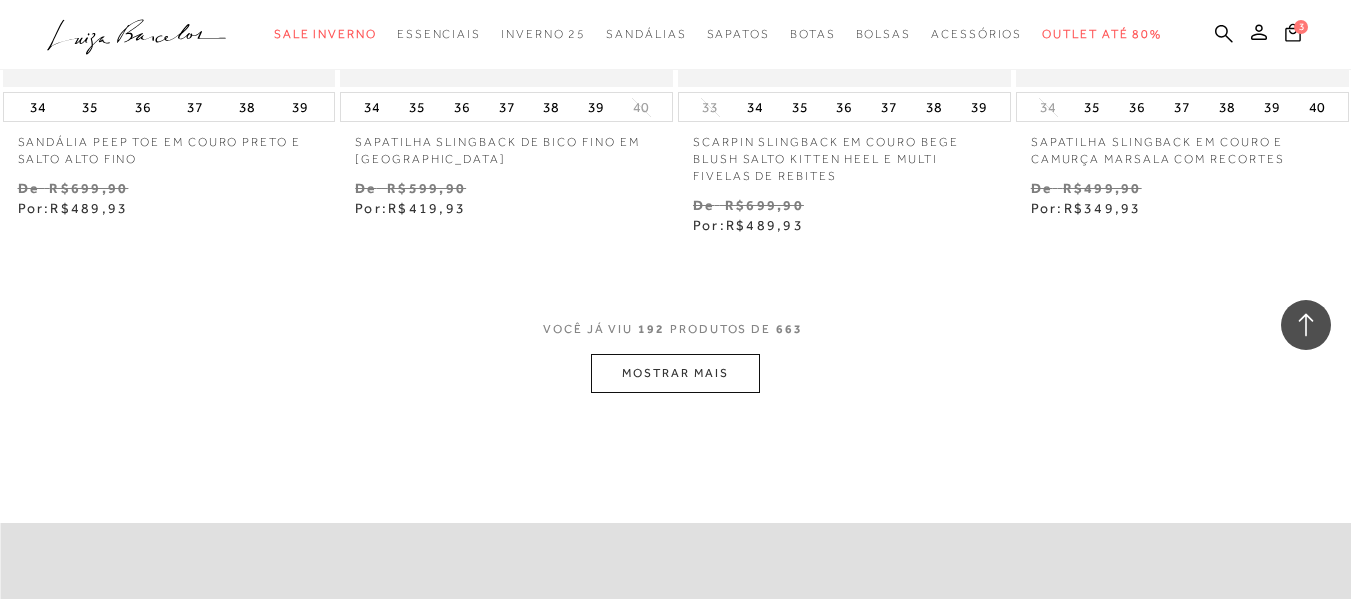 click on "MOSTRAR MAIS" at bounding box center (675, 373) 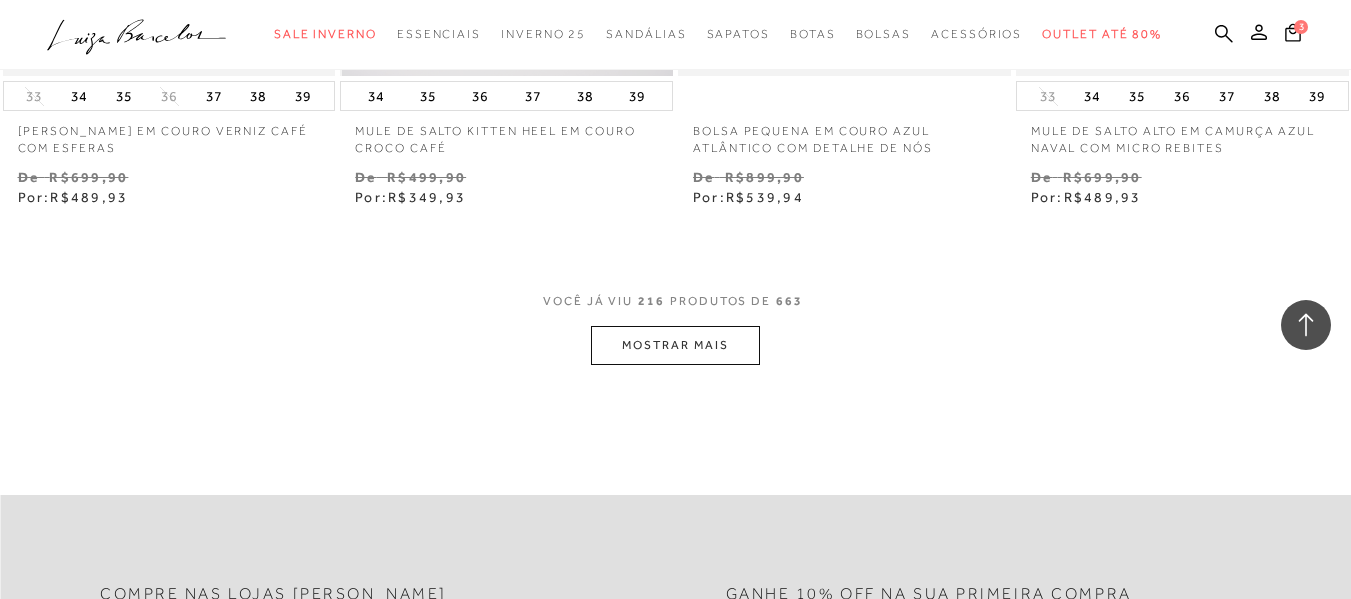 scroll, scrollTop: 35435, scrollLeft: 0, axis: vertical 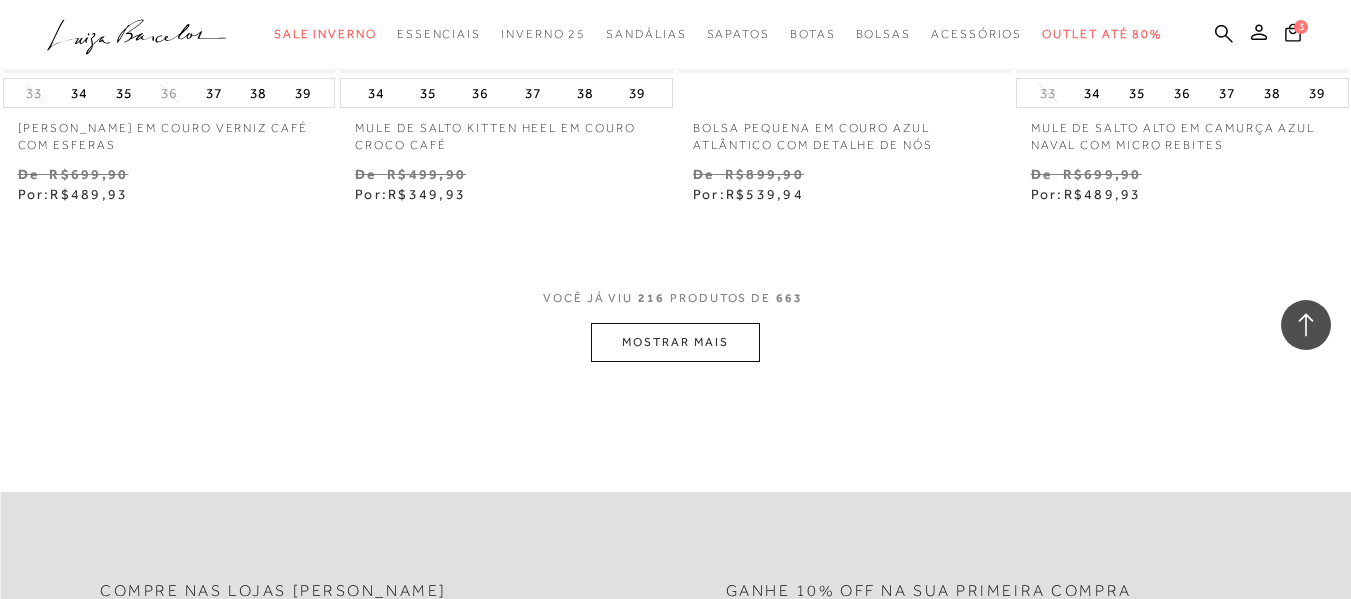 click on "MOSTRAR MAIS" at bounding box center [675, 342] 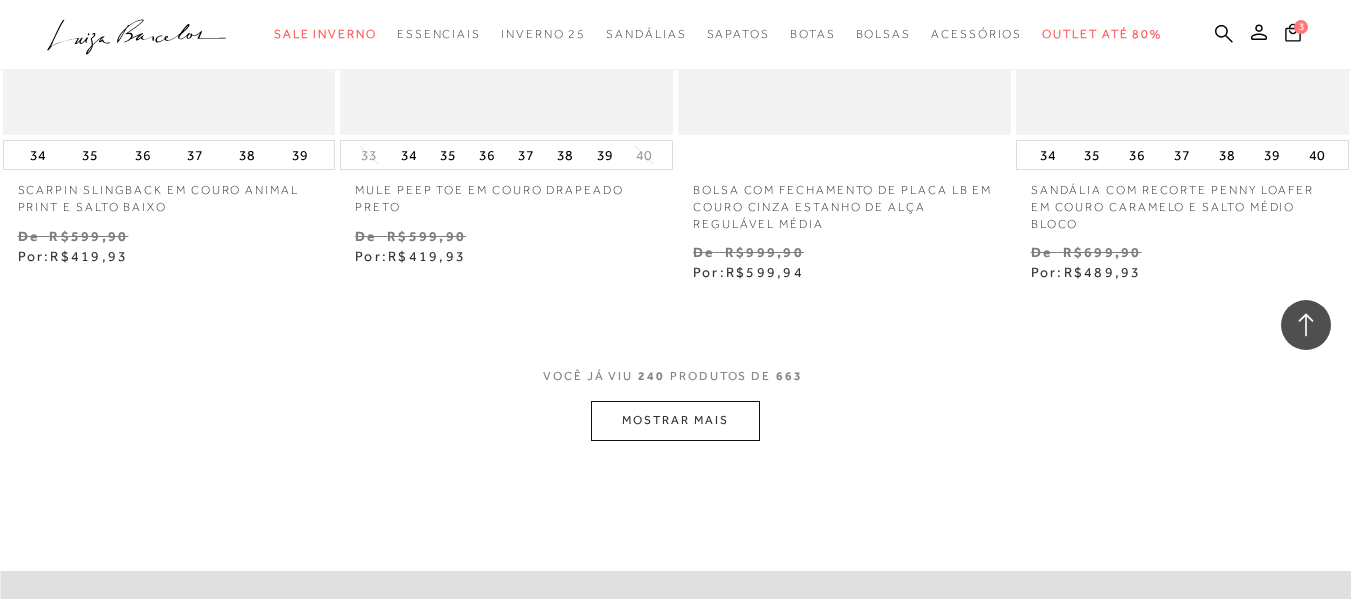 scroll, scrollTop: 39435, scrollLeft: 0, axis: vertical 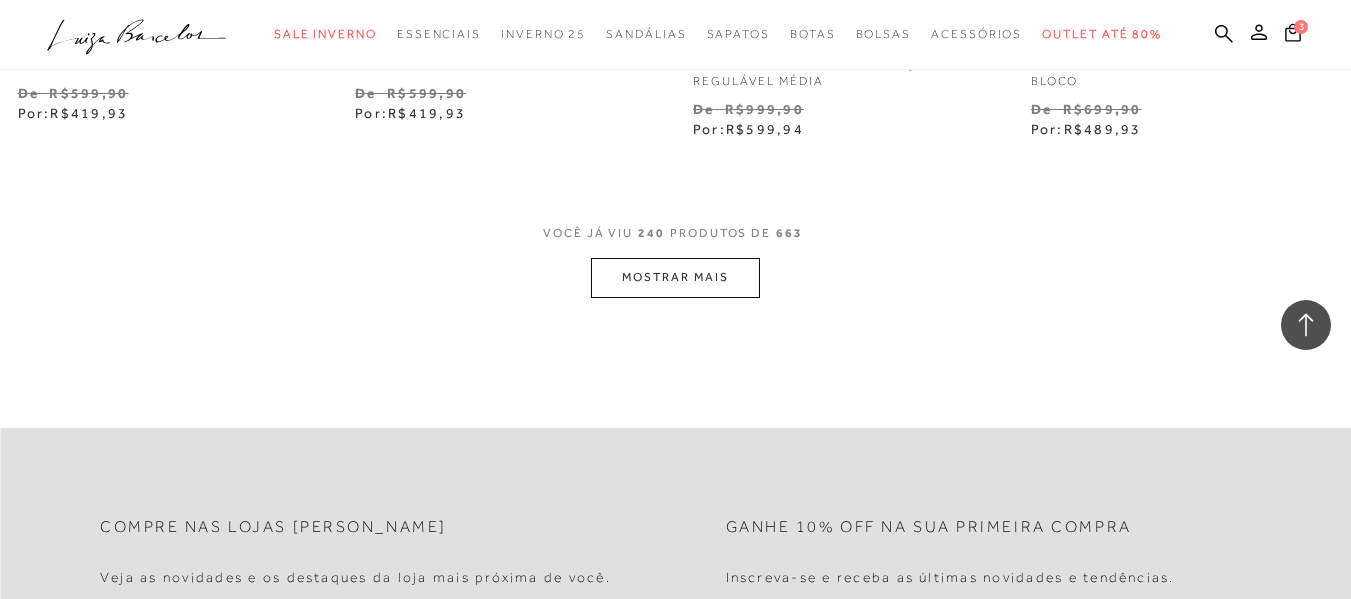 click on "MOSTRAR MAIS" at bounding box center (675, 277) 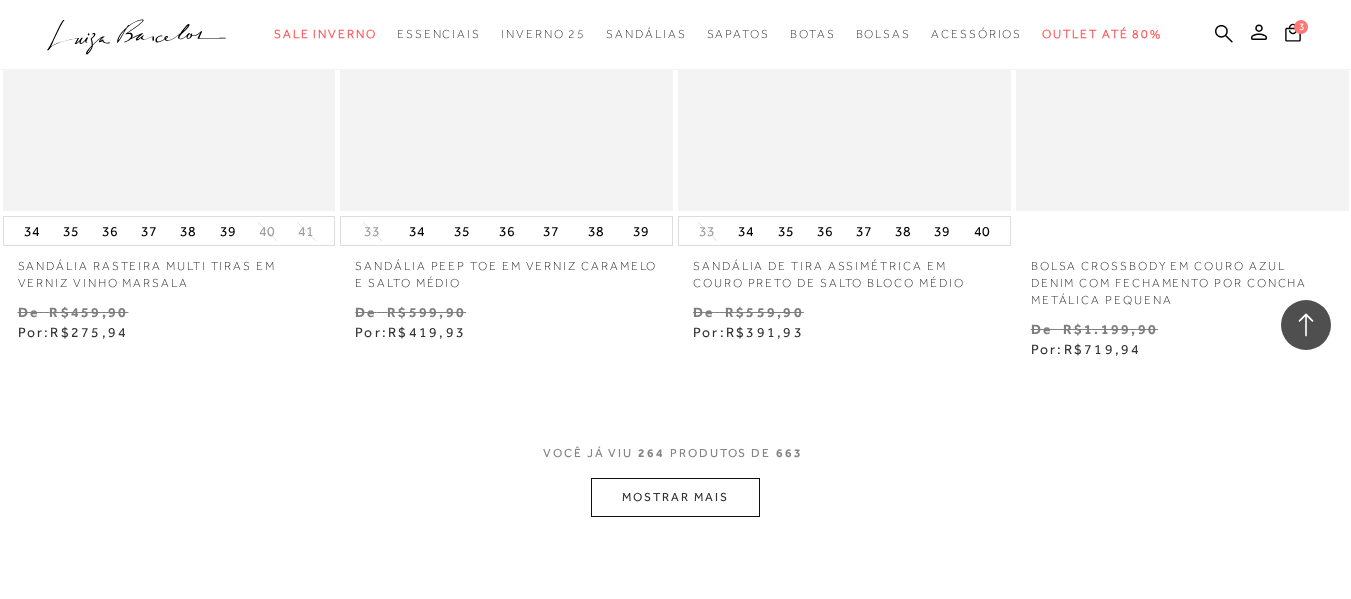 scroll, scrollTop: 43135, scrollLeft: 0, axis: vertical 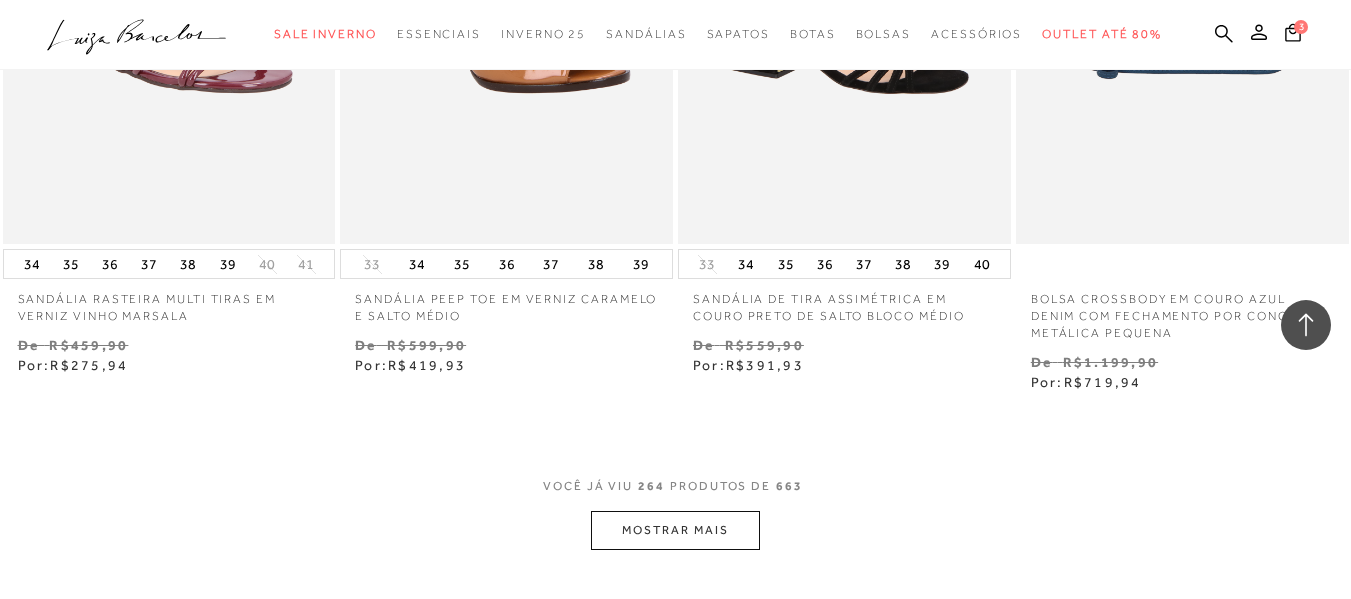 click on "MOSTRAR MAIS" at bounding box center (675, 530) 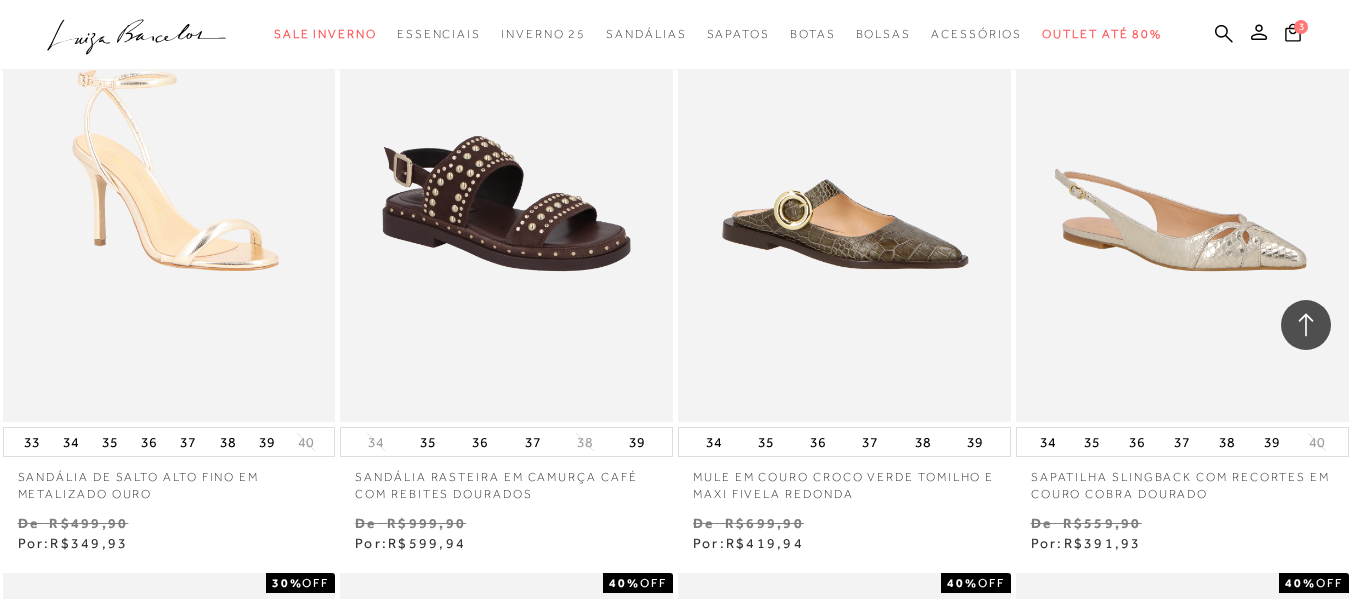 scroll, scrollTop: 45935, scrollLeft: 0, axis: vertical 